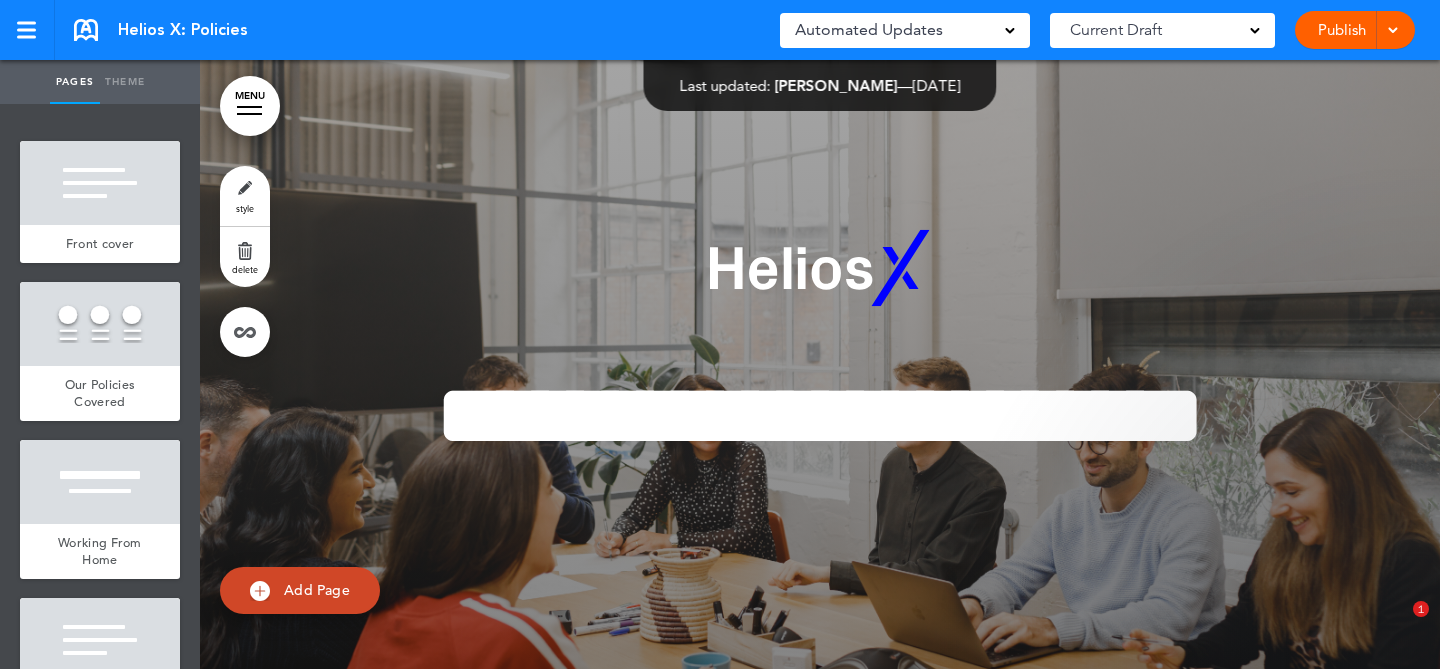 scroll, scrollTop: 0, scrollLeft: 0, axis: both 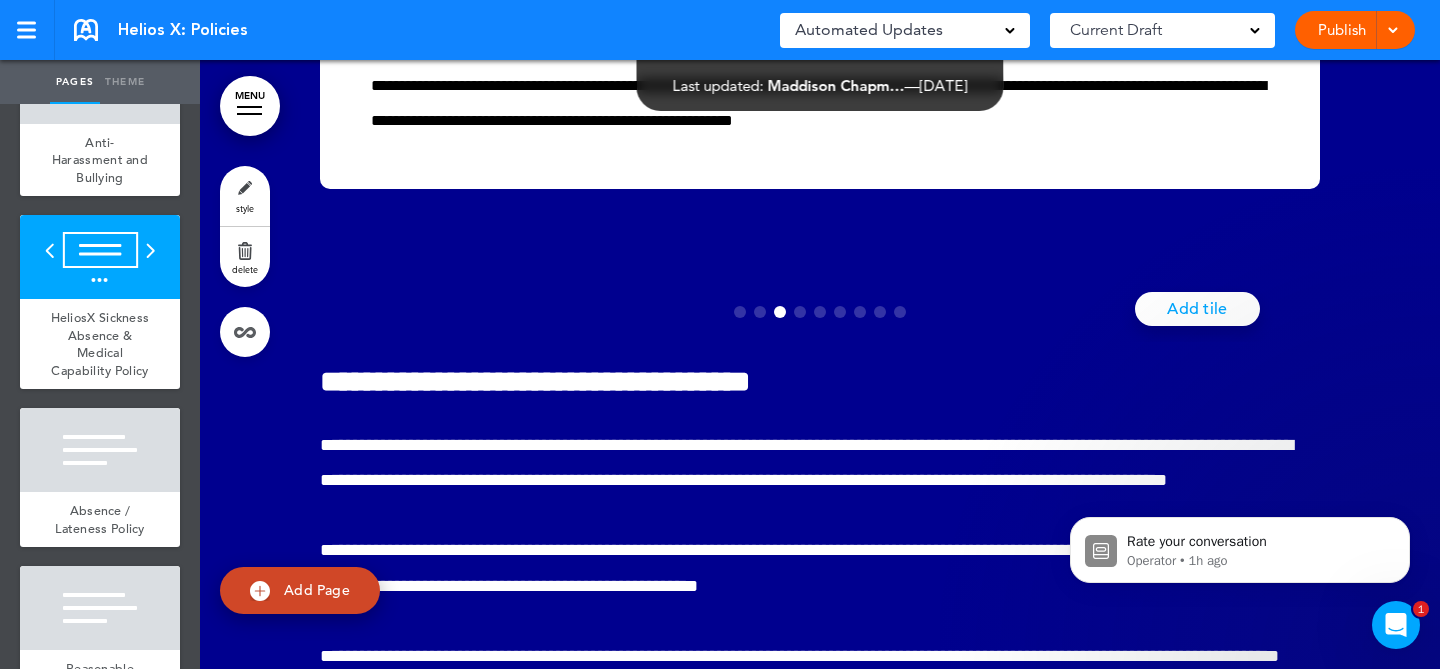 click at bounding box center (1379, -20) 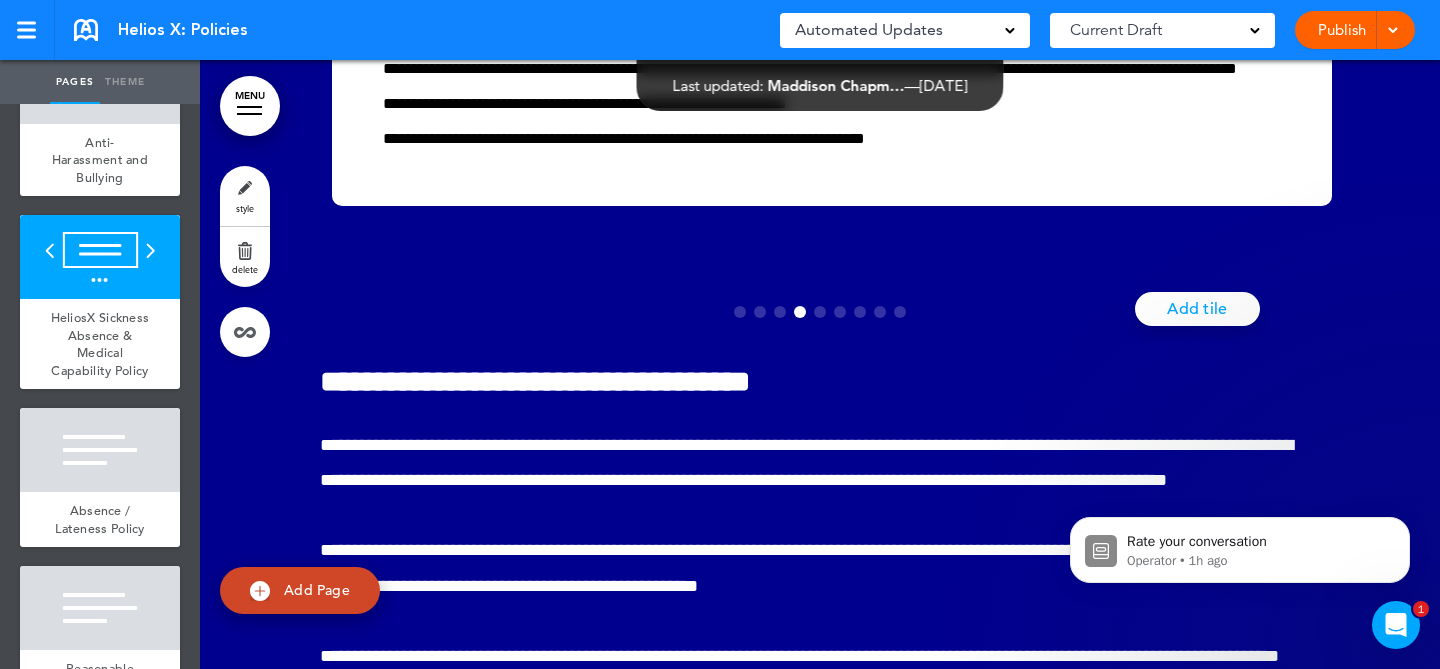 scroll, scrollTop: 0, scrollLeft: 3630, axis: horizontal 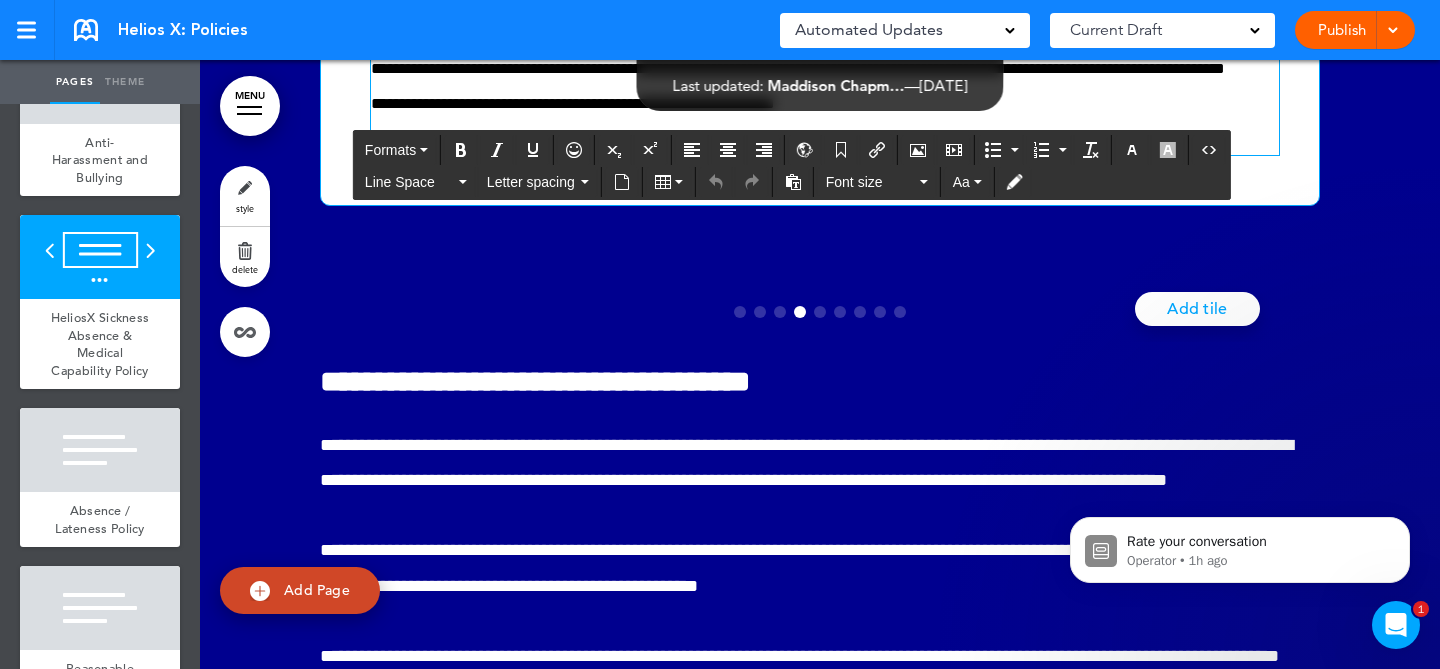 click on "**********" at bounding box center (825, 84) 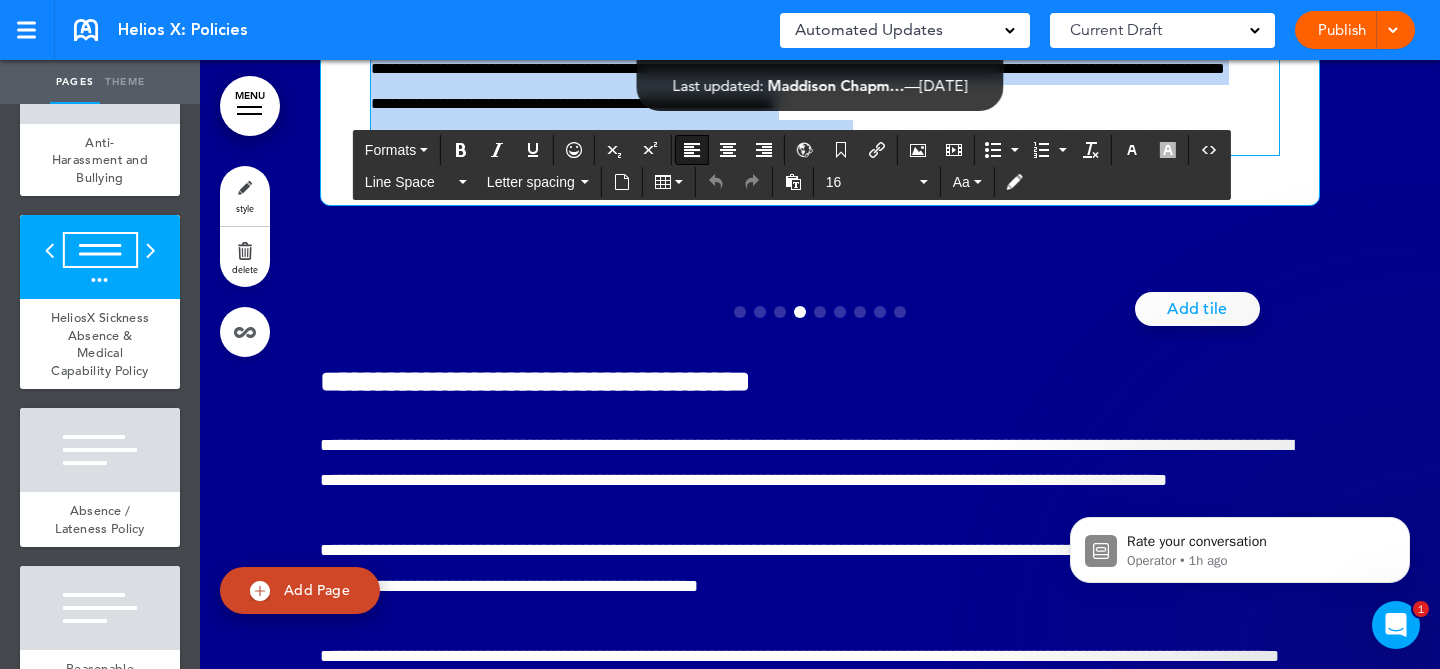 drag, startPoint x: 994, startPoint y: 552, endPoint x: 329, endPoint y: 412, distance: 679.5771 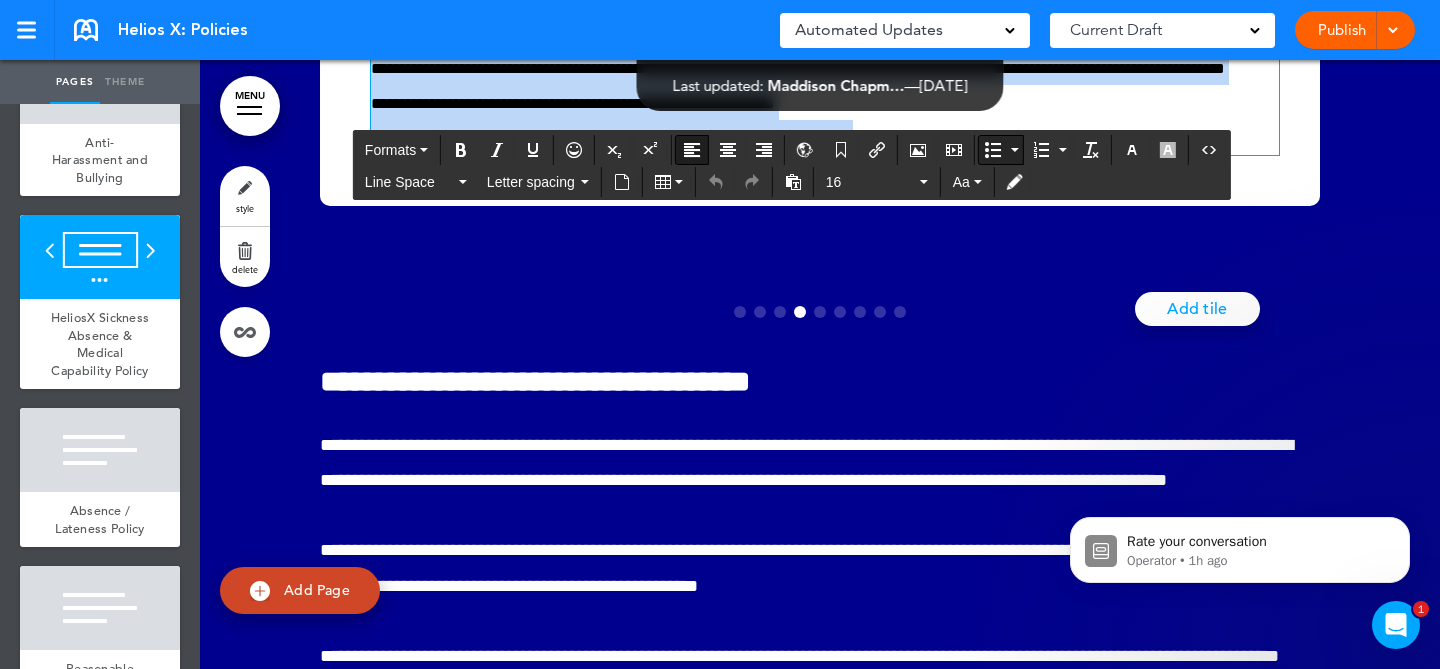 click at bounding box center (993, 150) 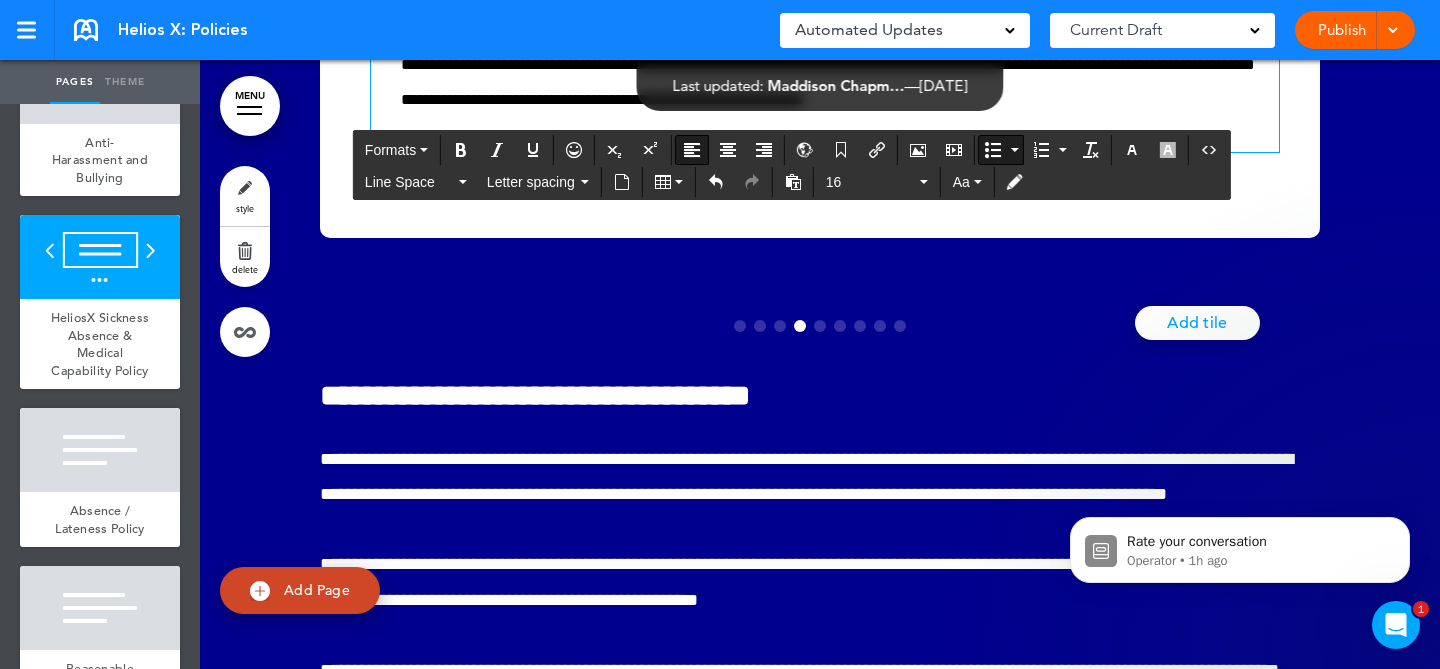 click at bounding box center [993, 150] 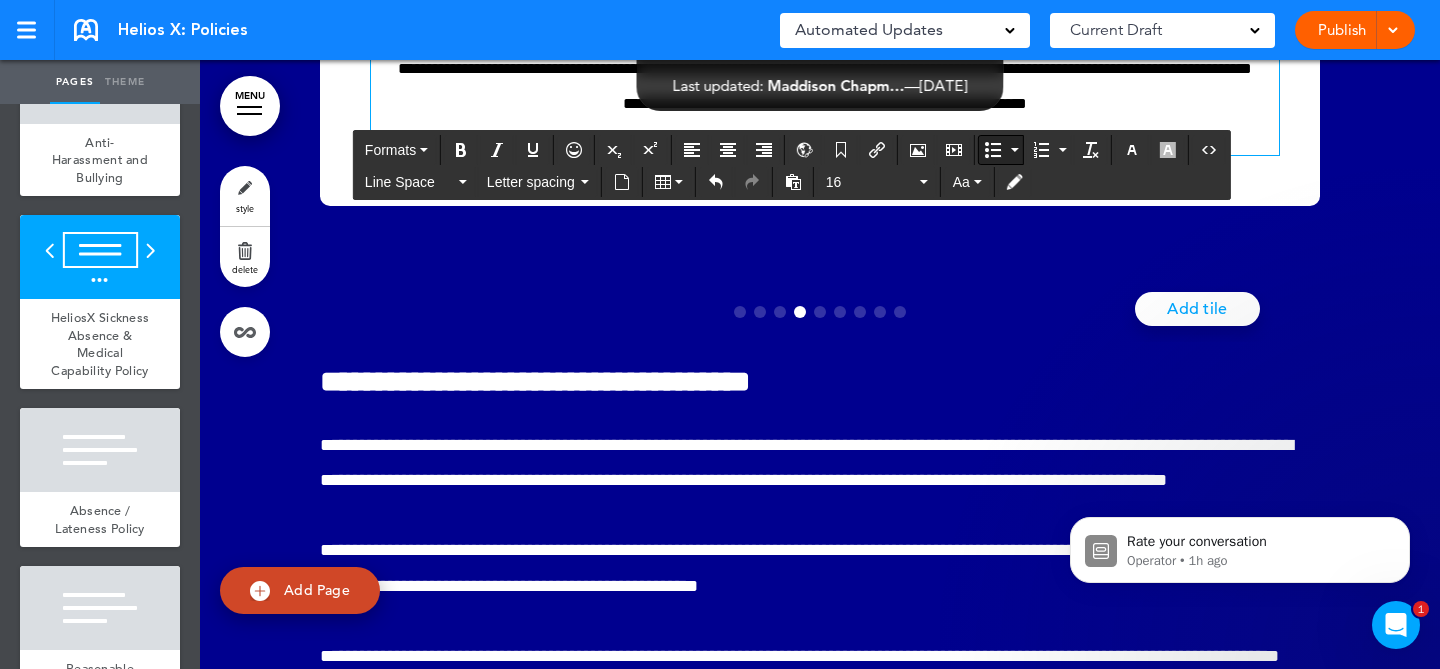 click at bounding box center [993, 150] 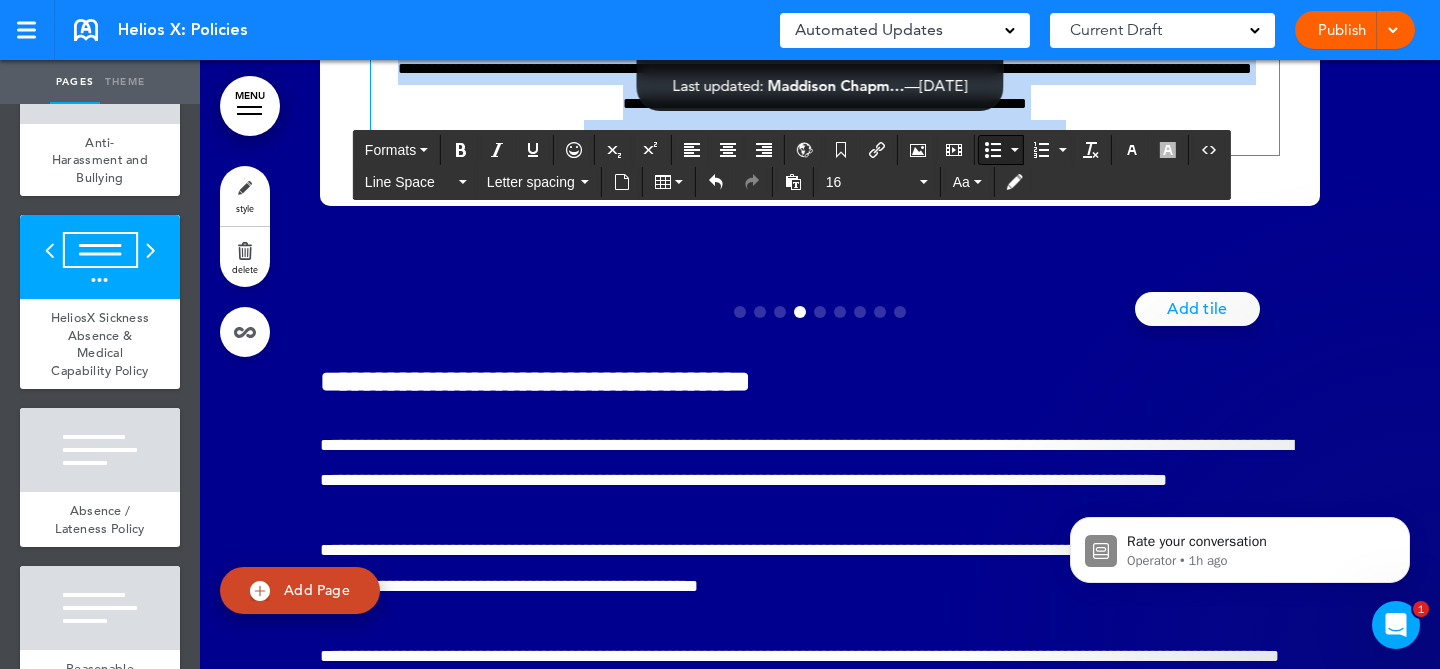 scroll, scrollTop: 25361, scrollLeft: 0, axis: vertical 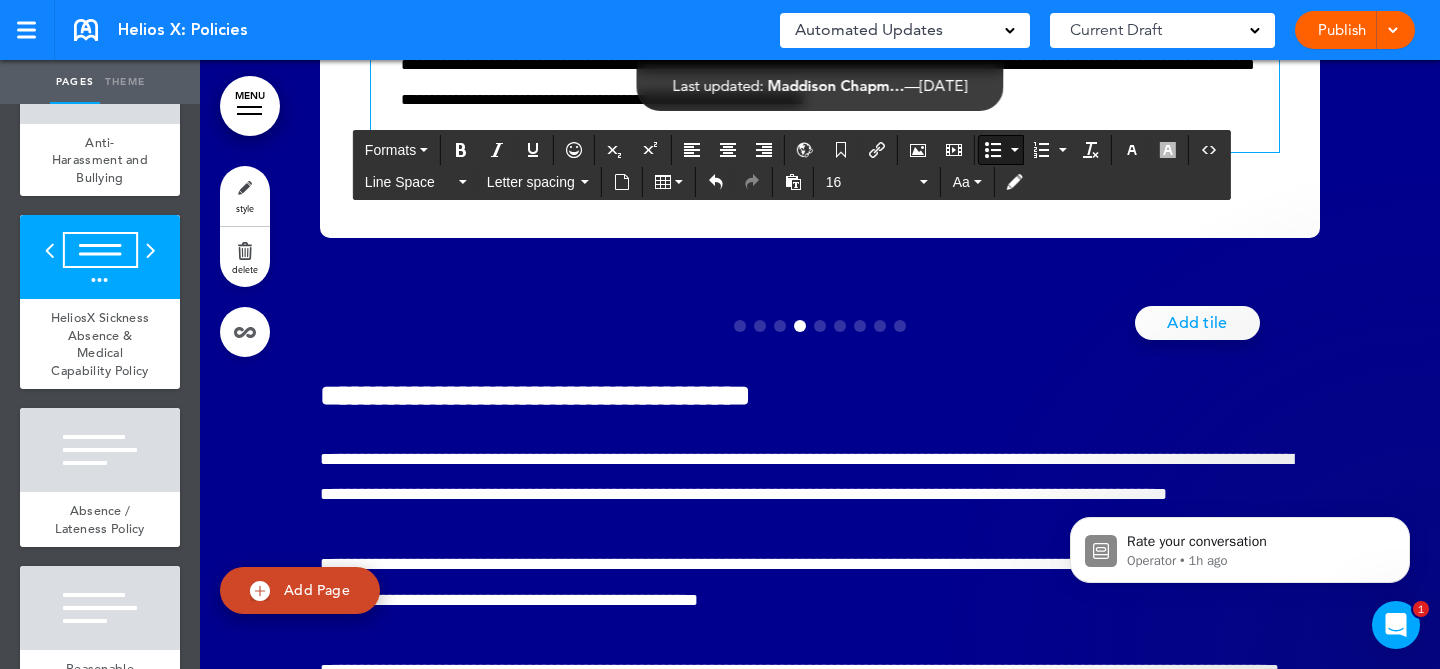 click at bounding box center (1015, 150) 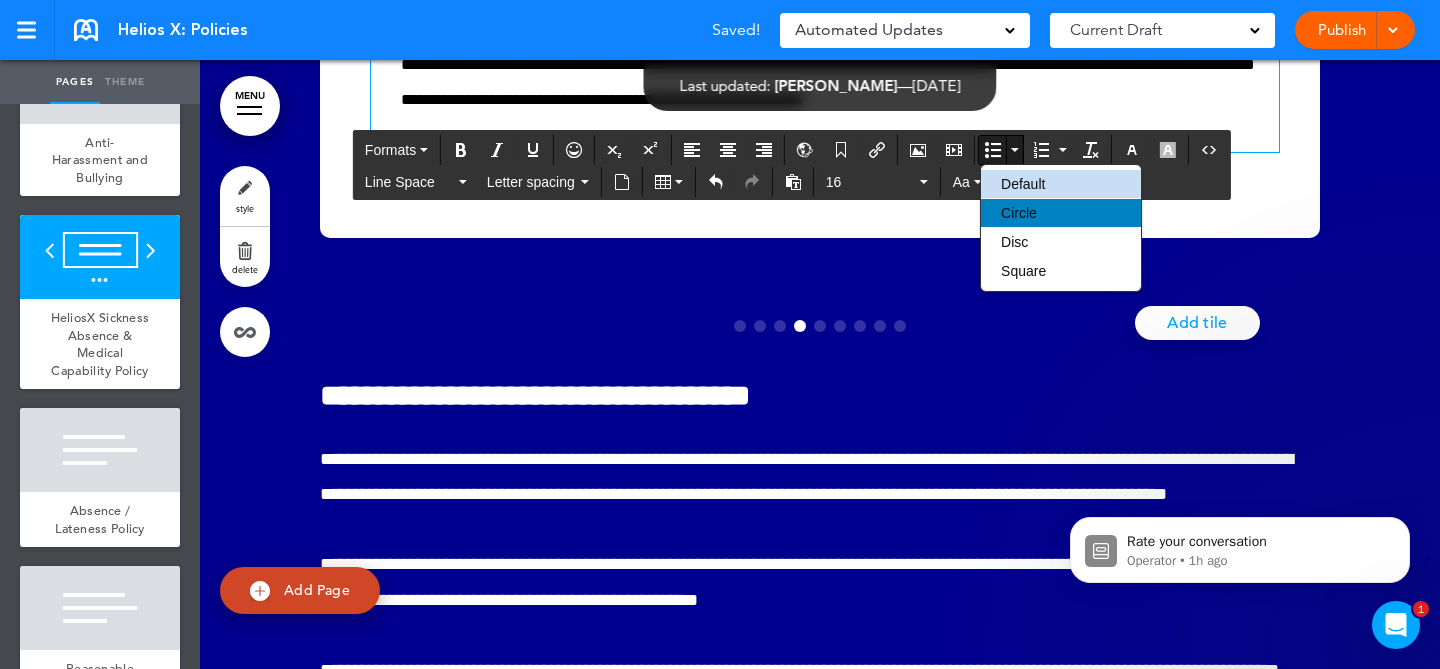 click on "Circle" at bounding box center [1019, 213] 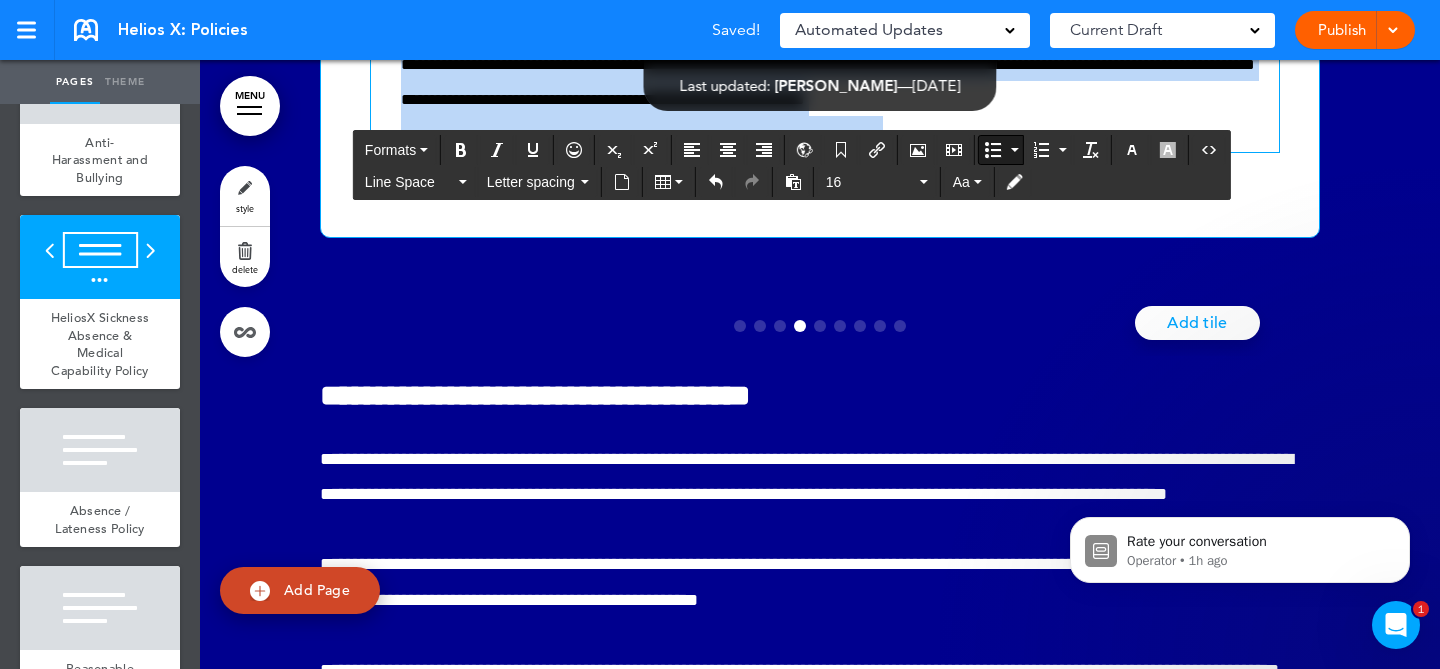 click on "**********" at bounding box center [840, 81] 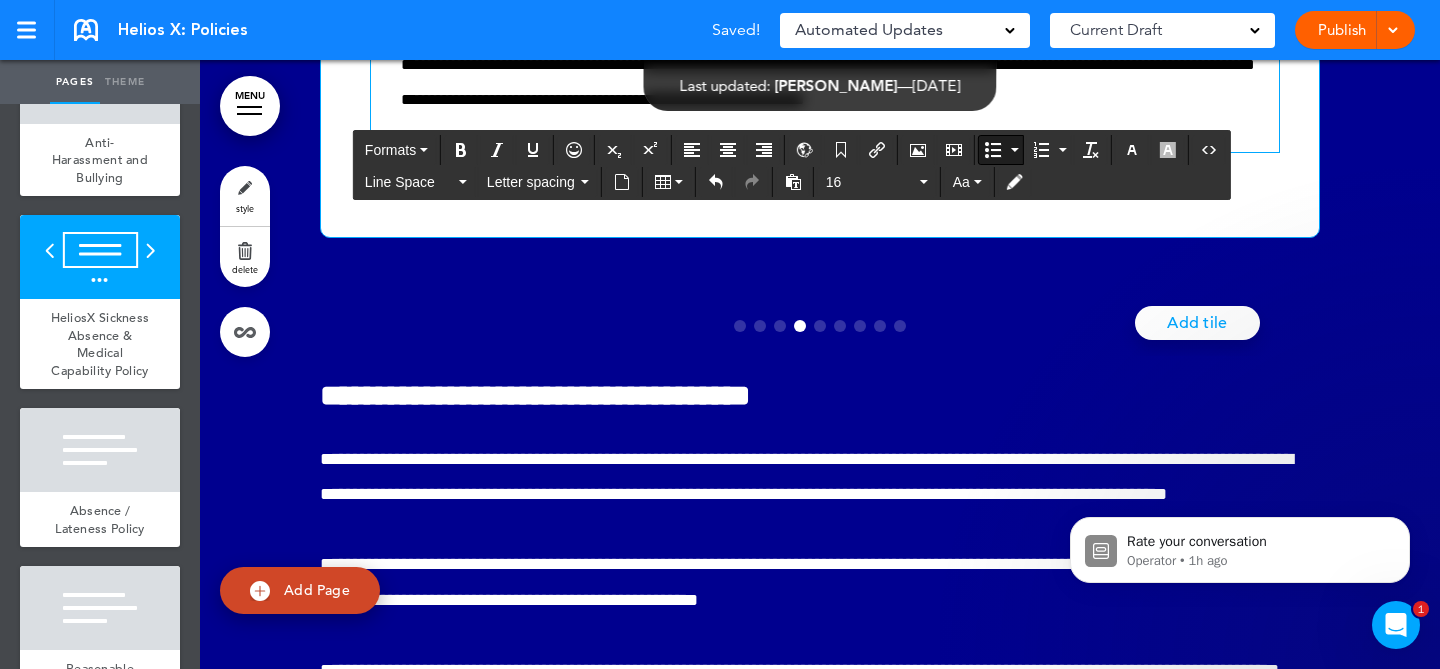 scroll, scrollTop: 4, scrollLeft: 0, axis: vertical 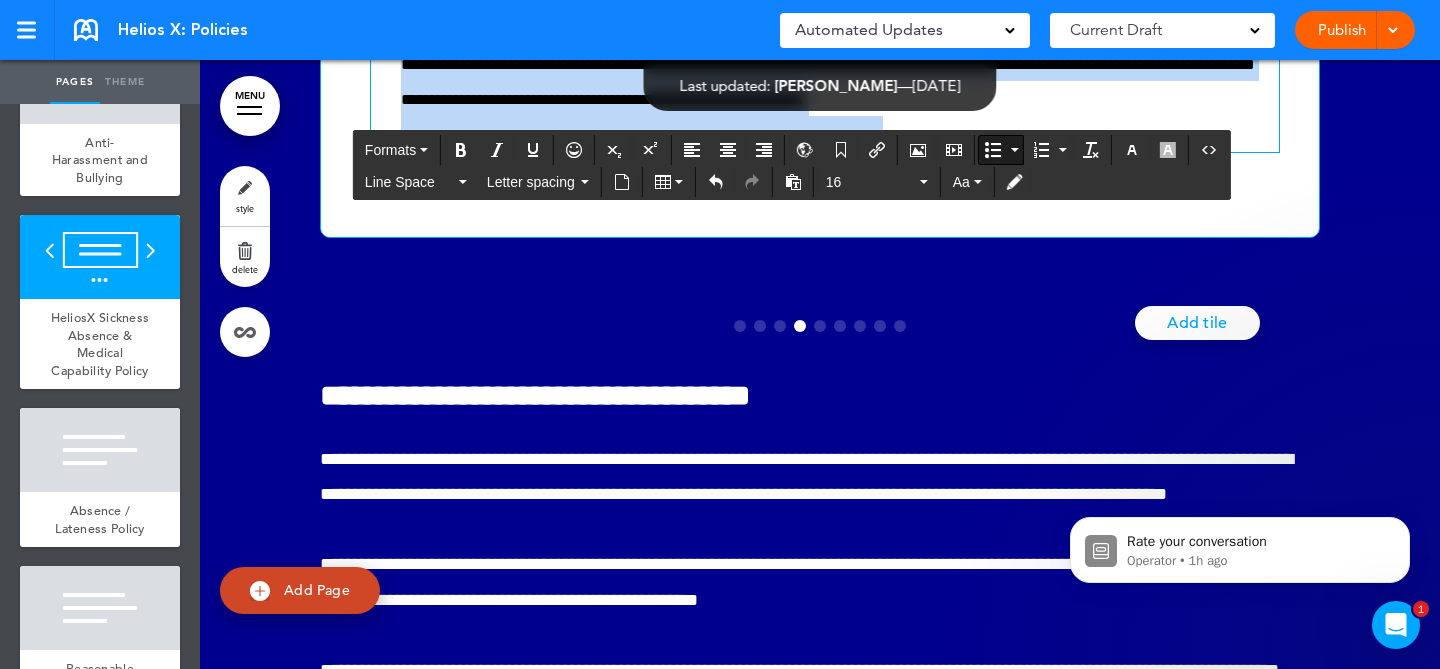 drag, startPoint x: 1031, startPoint y: 552, endPoint x: 397, endPoint y: 397, distance: 652.6722 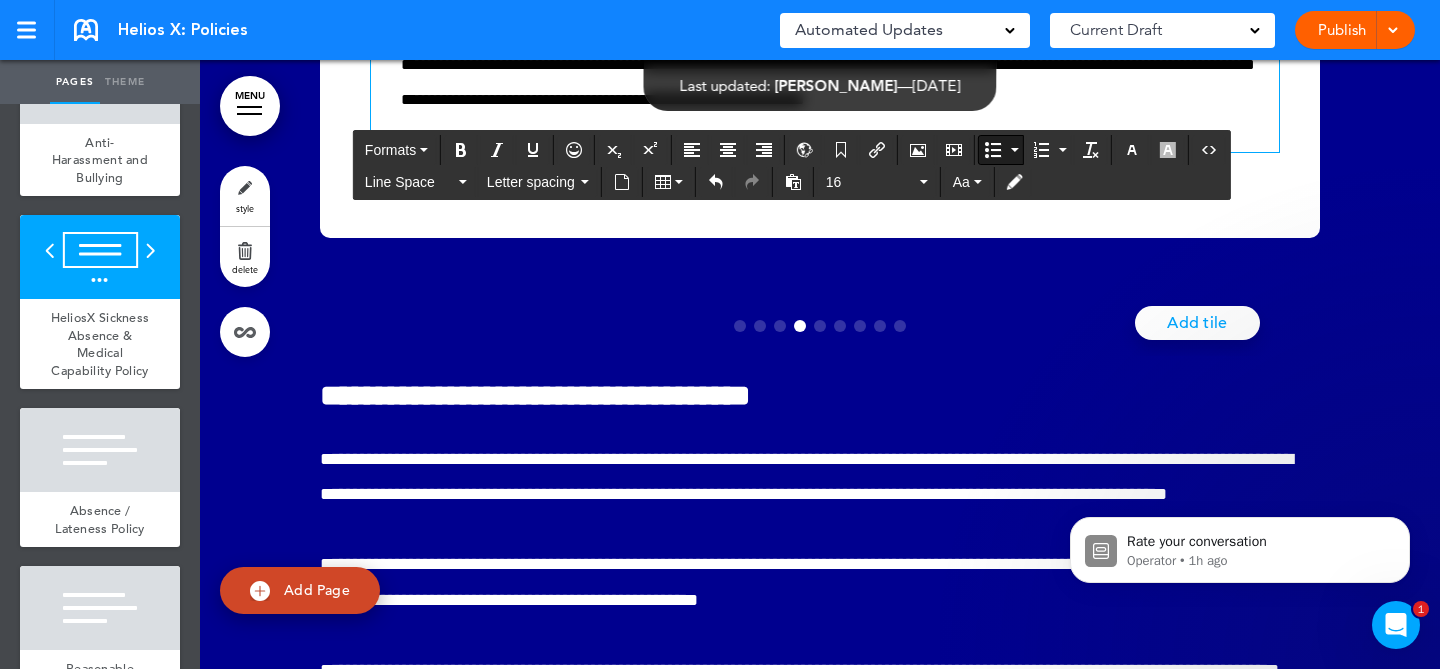click at bounding box center (1379, -6) 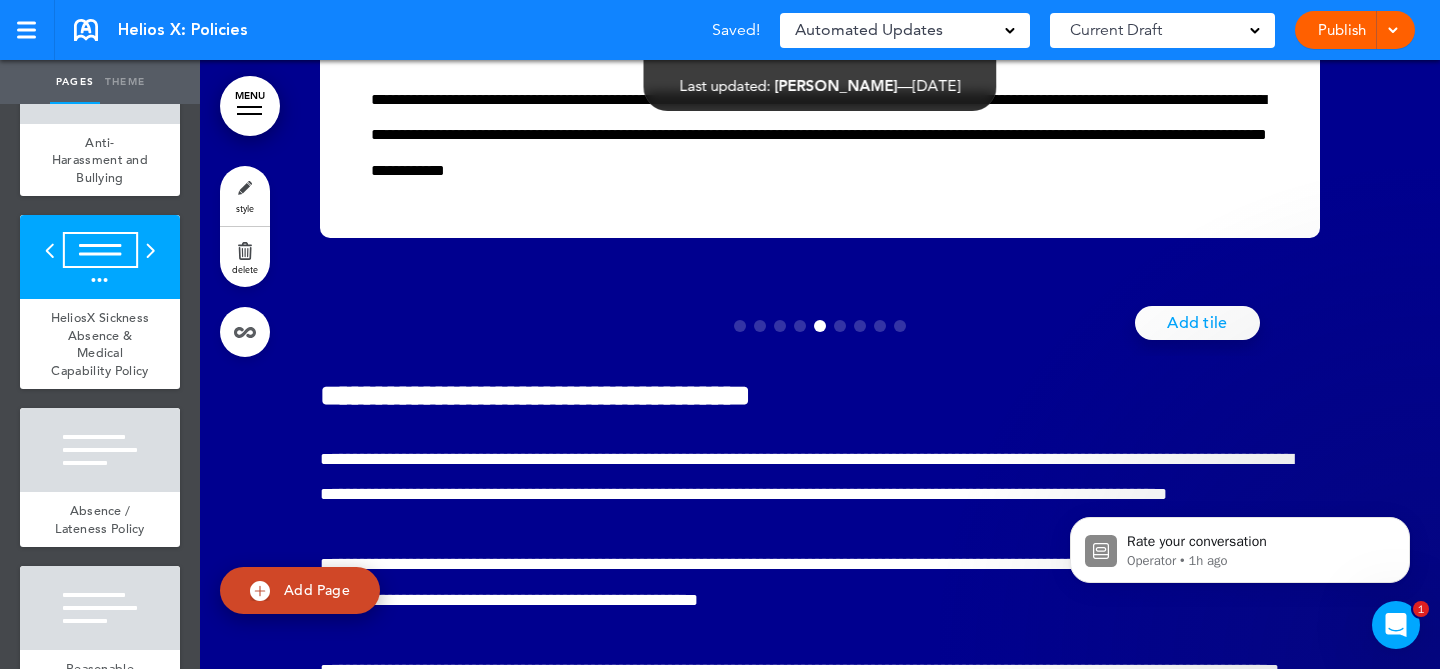 click at bounding box center [1379, -6] 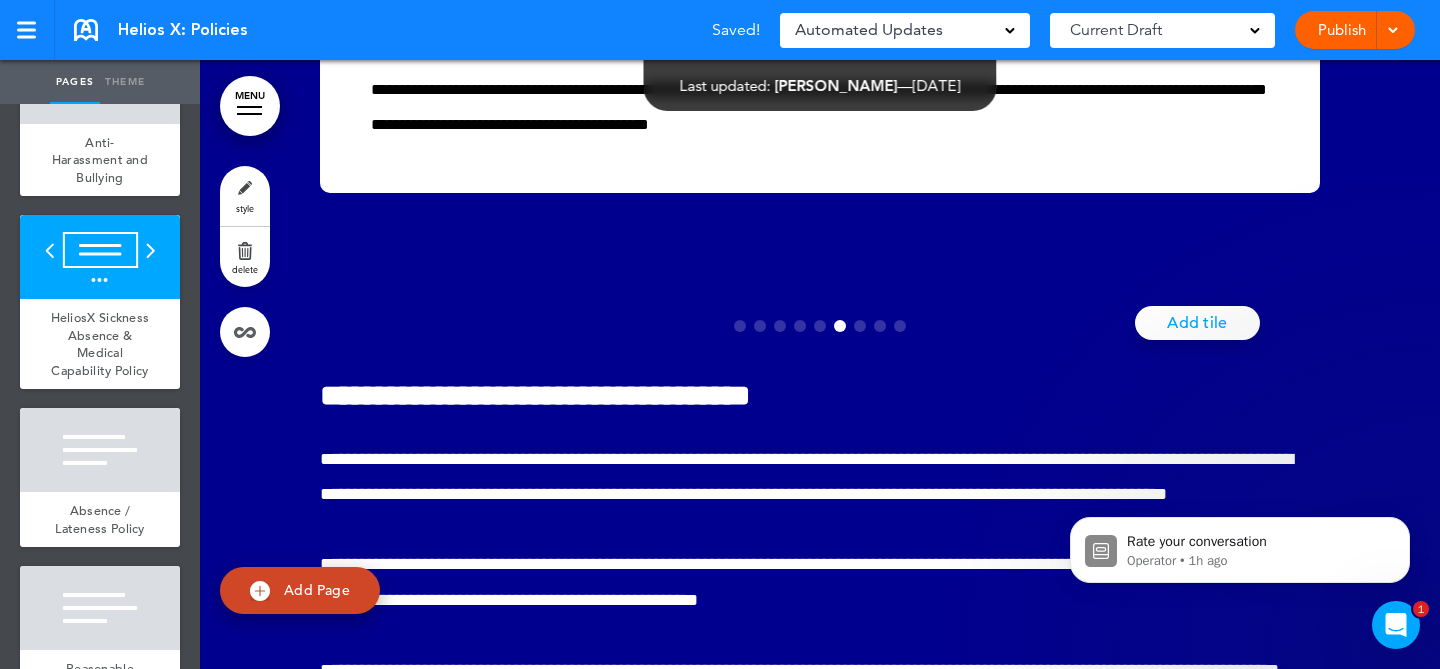 click at bounding box center [1379, -6] 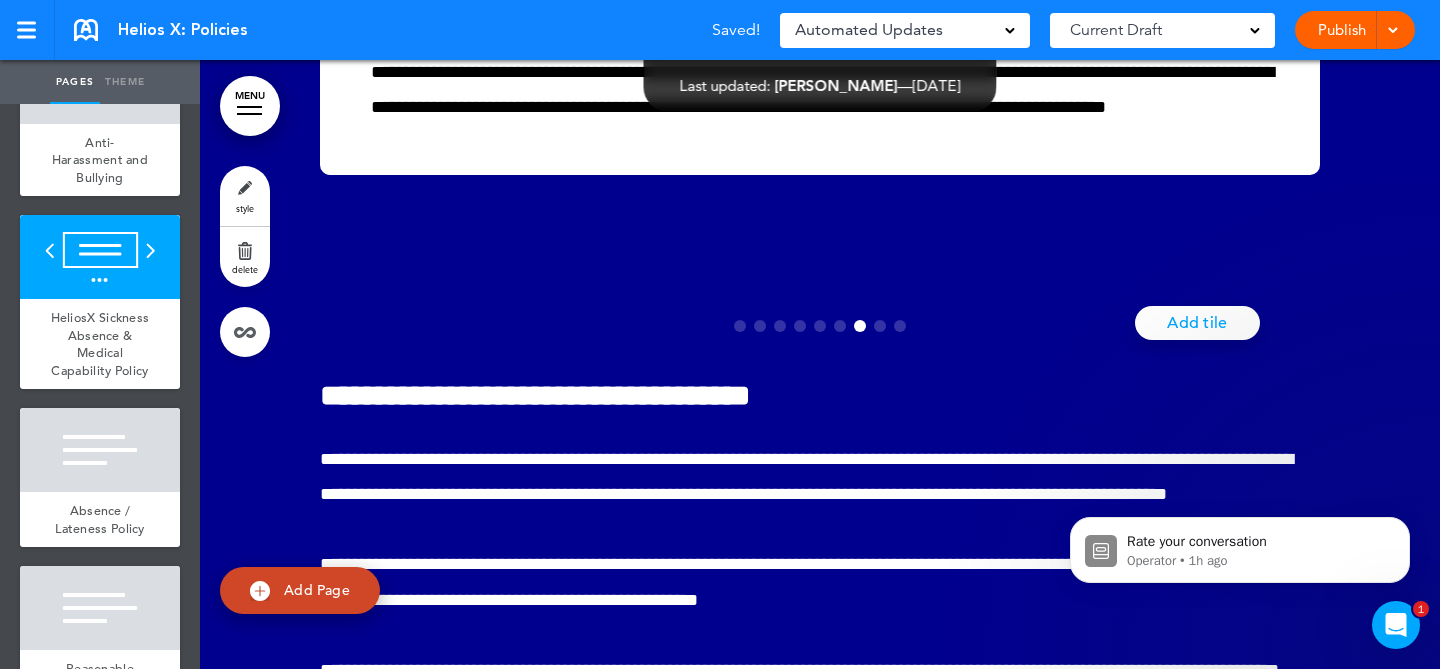 click at bounding box center (1379, -6) 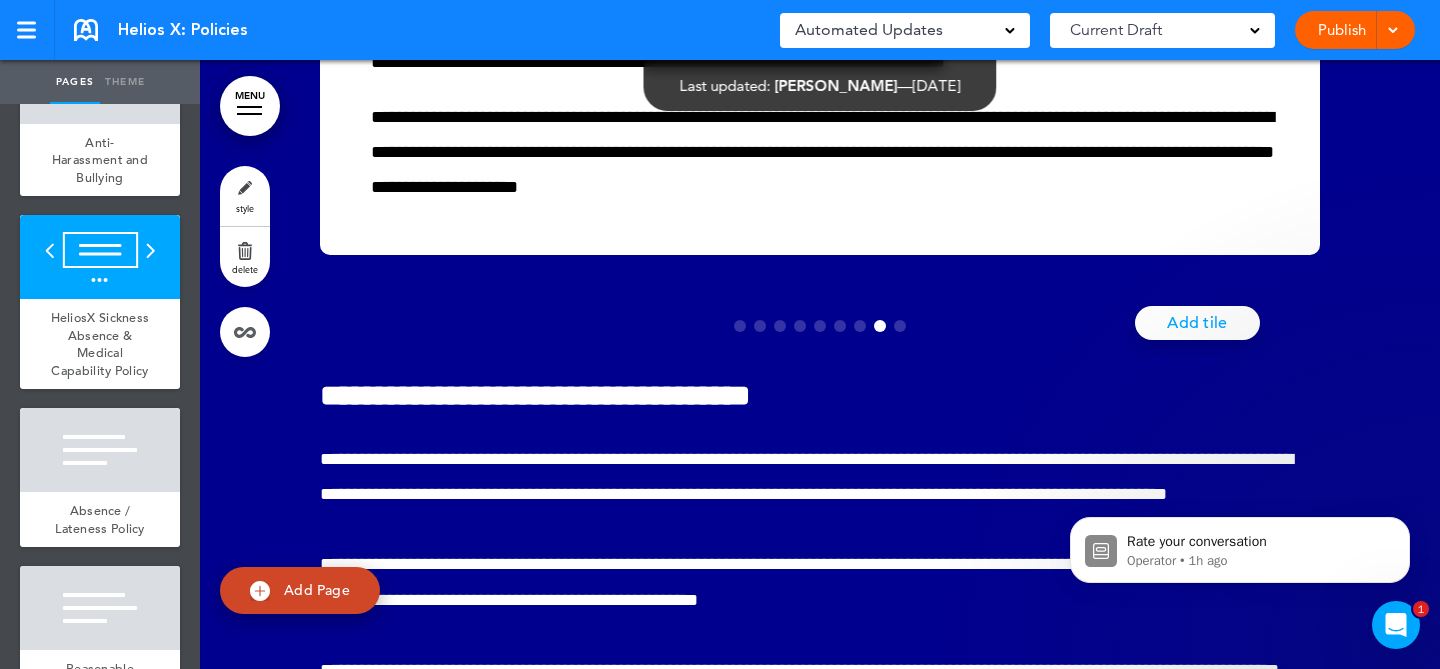 click at bounding box center [1379, -6] 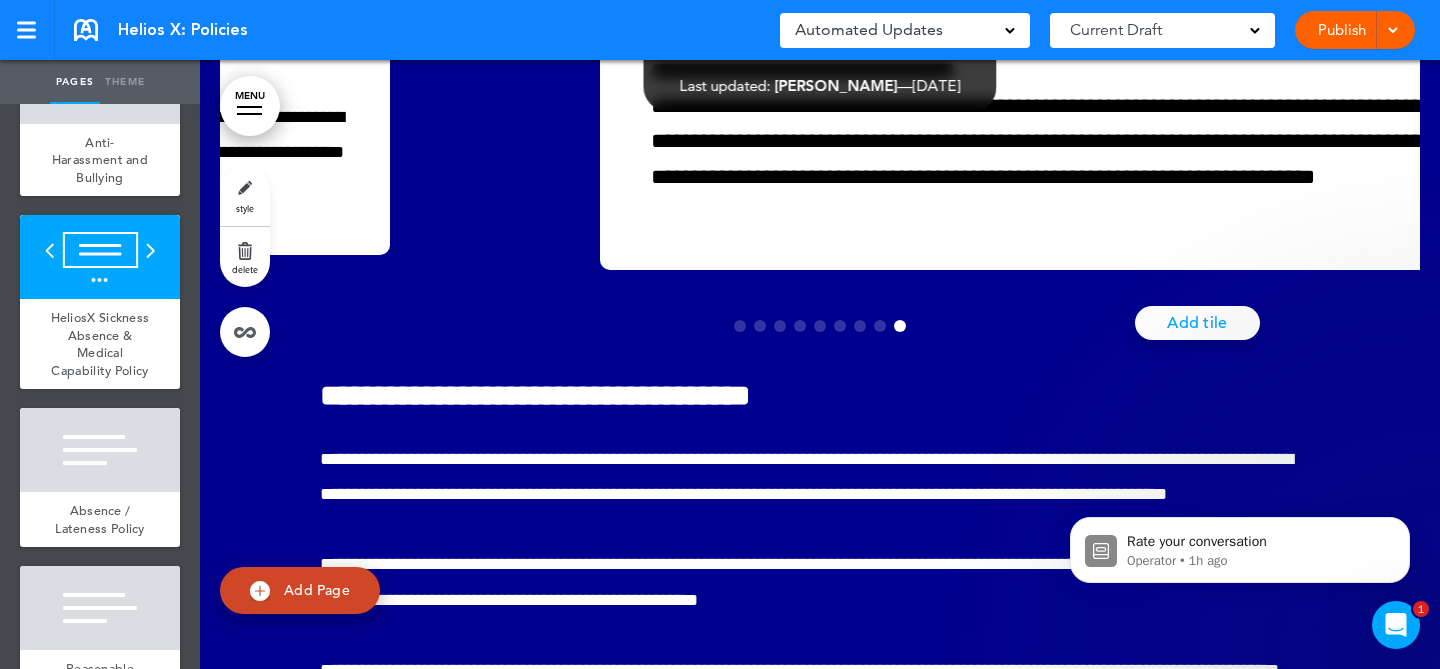 scroll, scrollTop: 0, scrollLeft: 9680, axis: horizontal 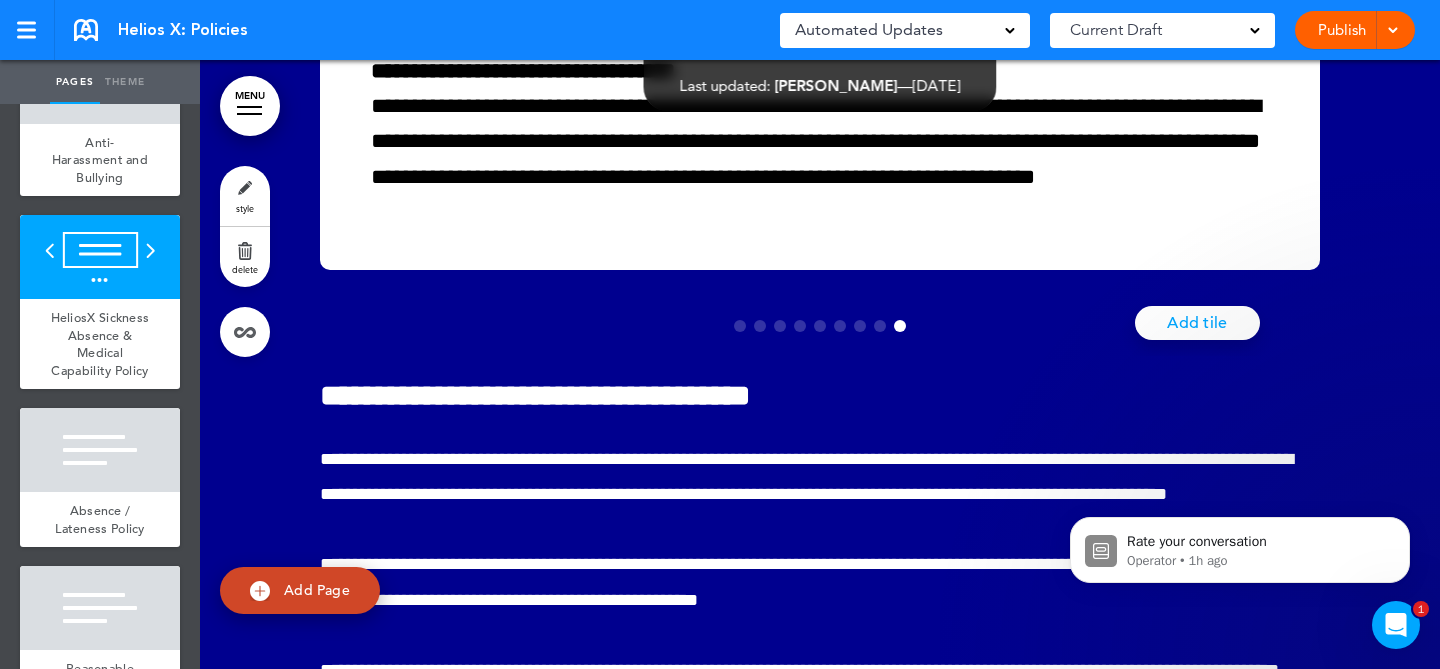 click at bounding box center [260, -6] 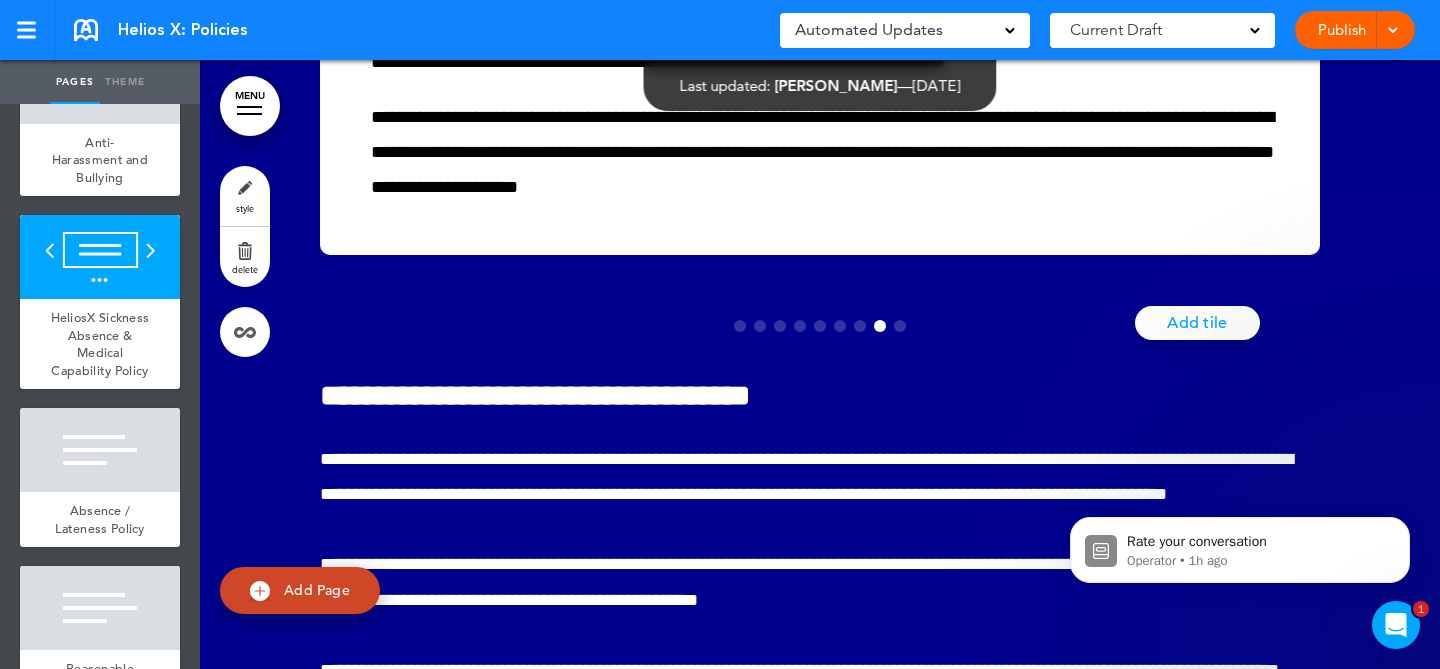 click at bounding box center (260, -6) 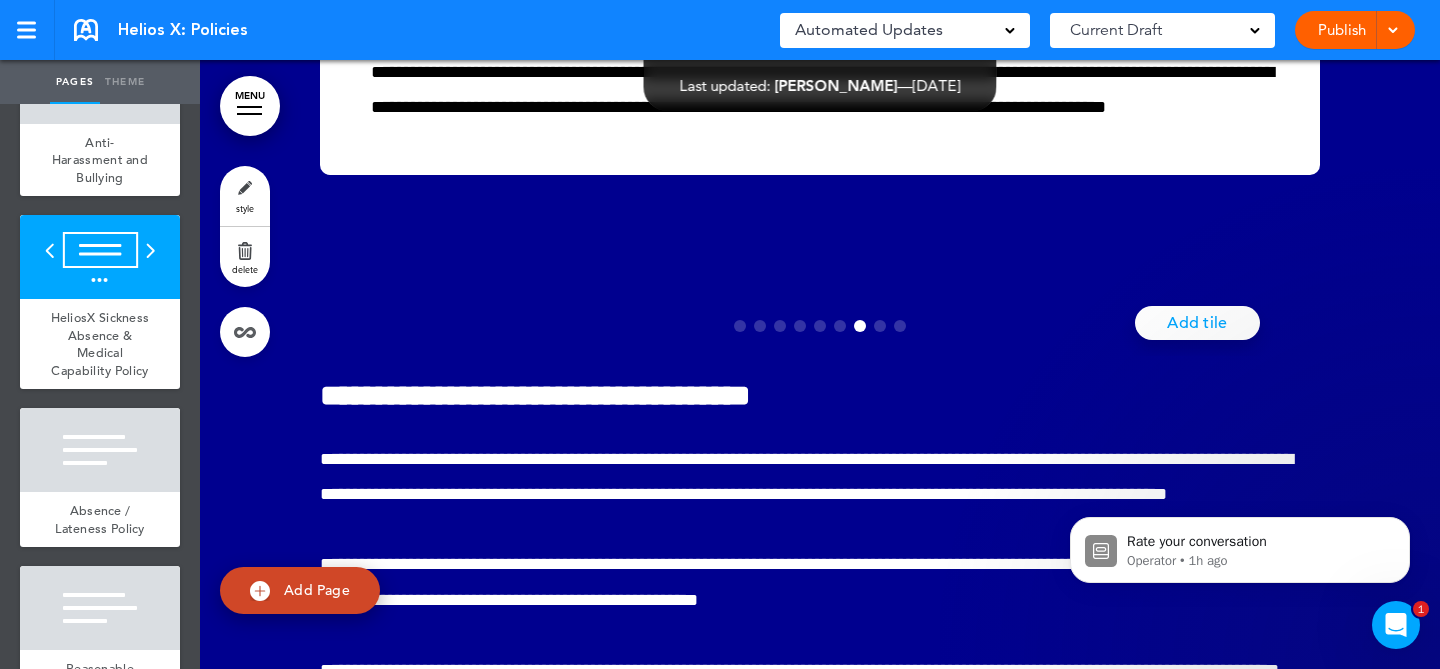 click at bounding box center [260, -6] 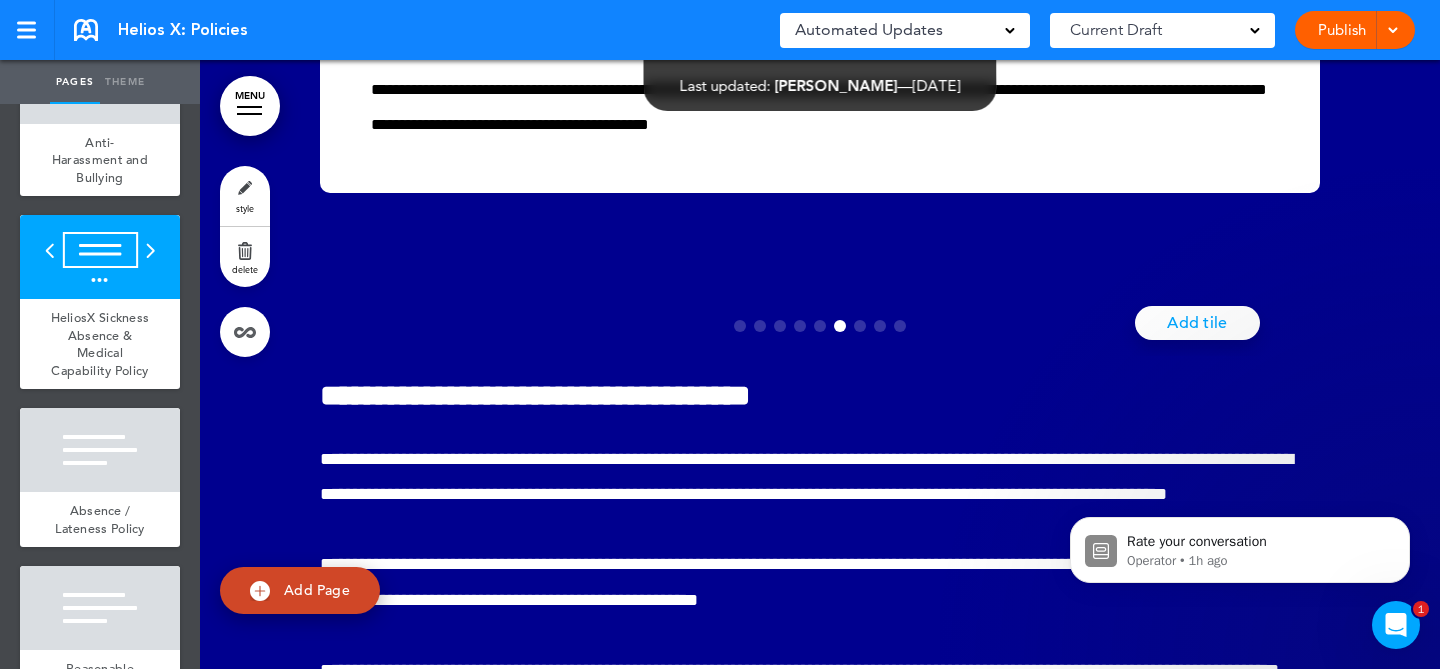 click at bounding box center (260, -6) 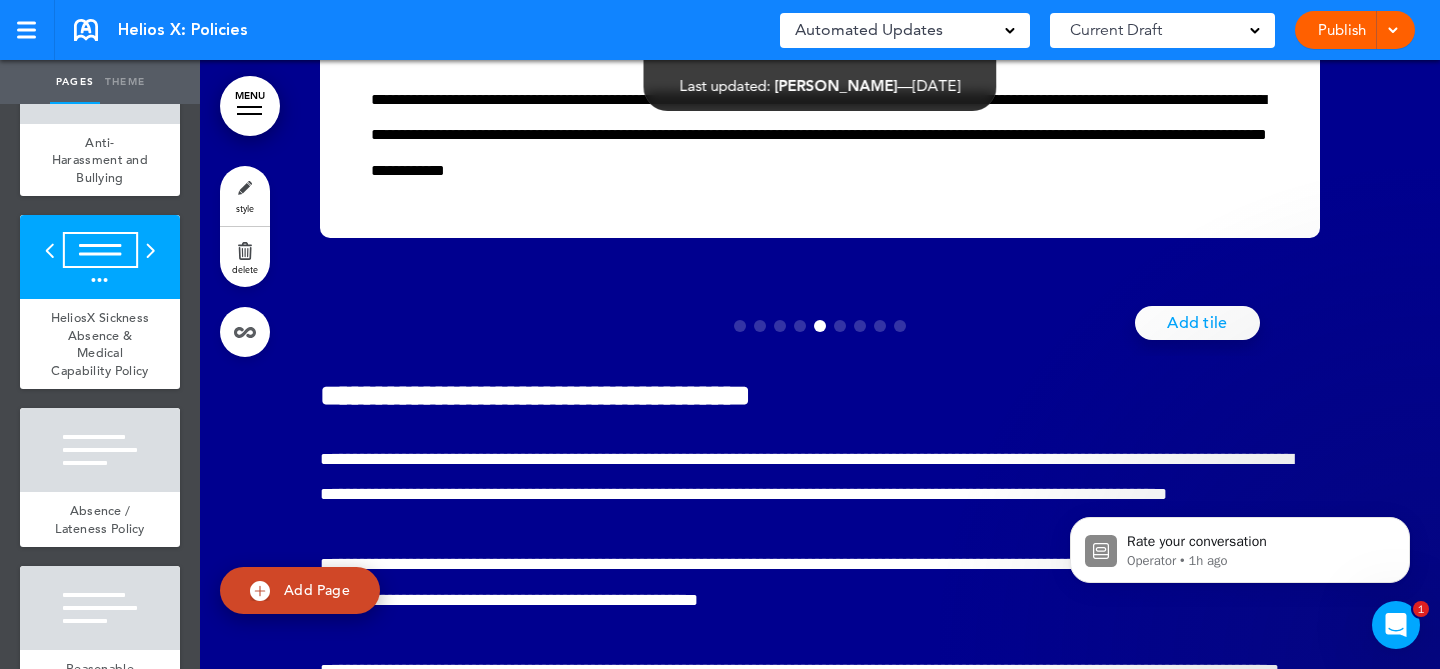 click at bounding box center (260, -6) 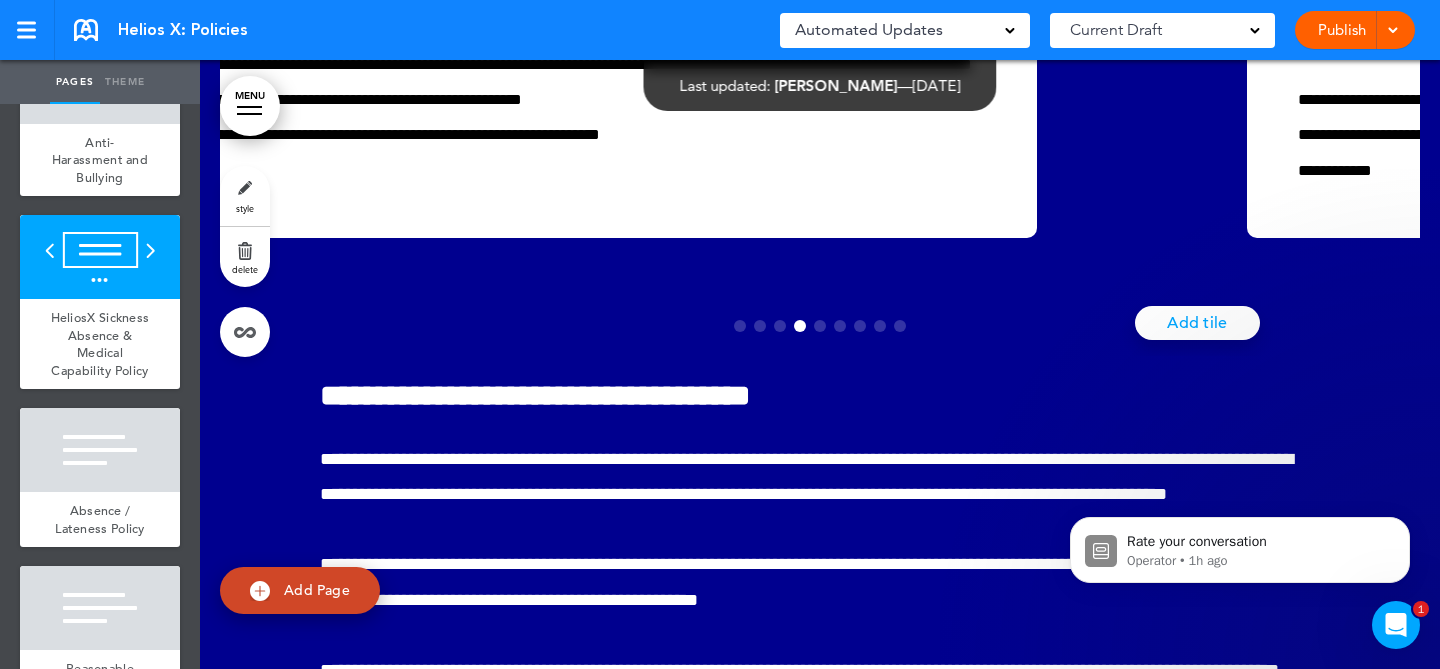 scroll, scrollTop: 0, scrollLeft: 3630, axis: horizontal 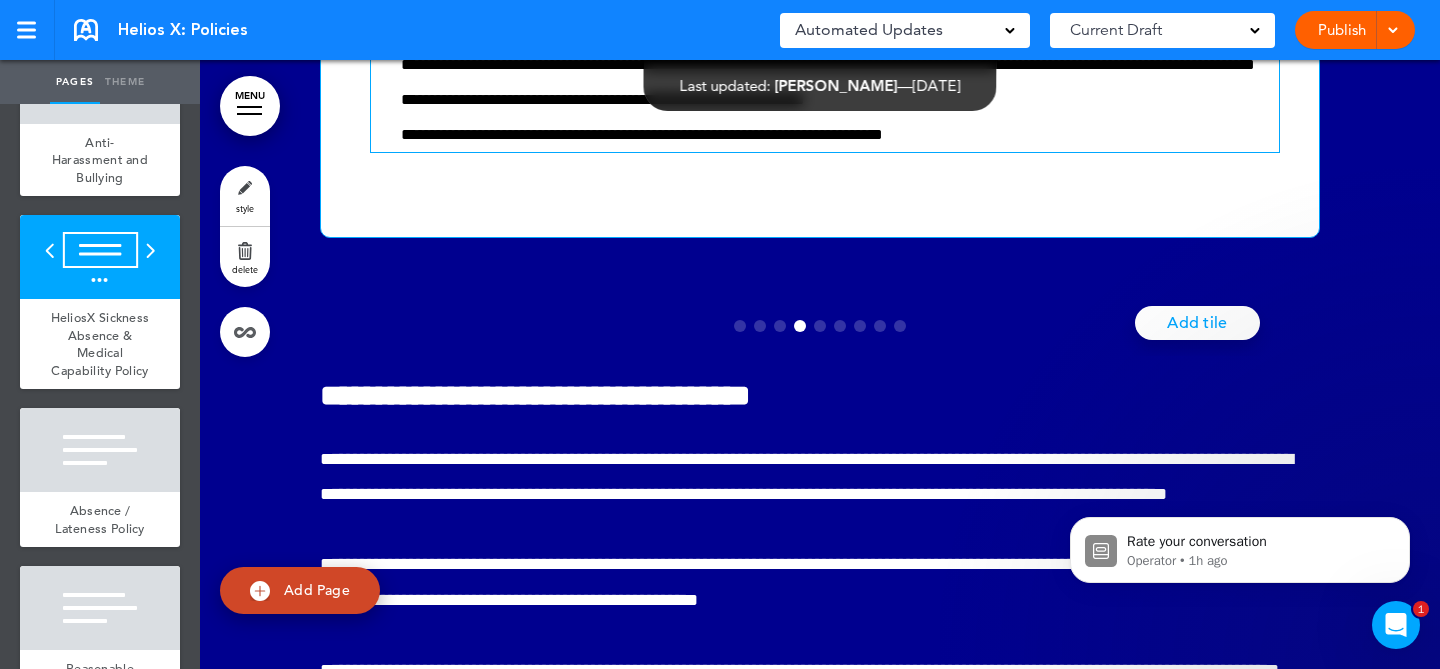 click on "**********" at bounding box center [840, 81] 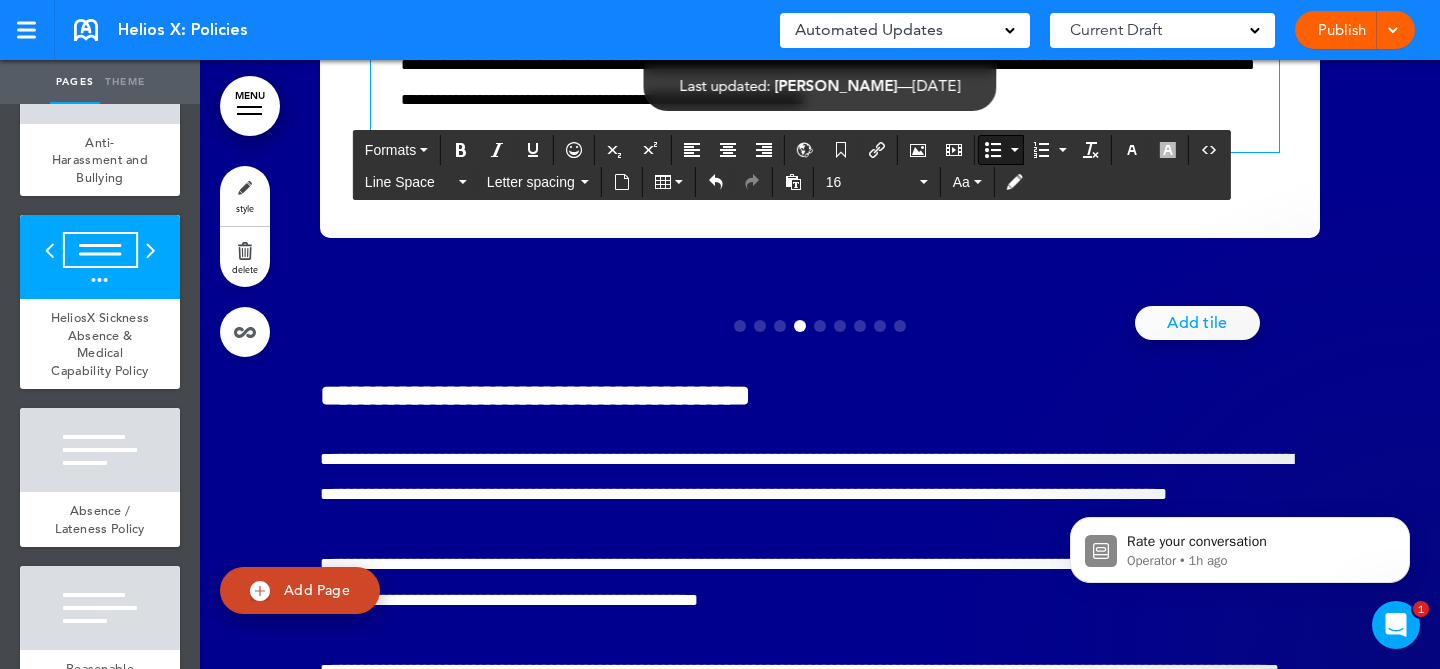click at bounding box center [260, -6] 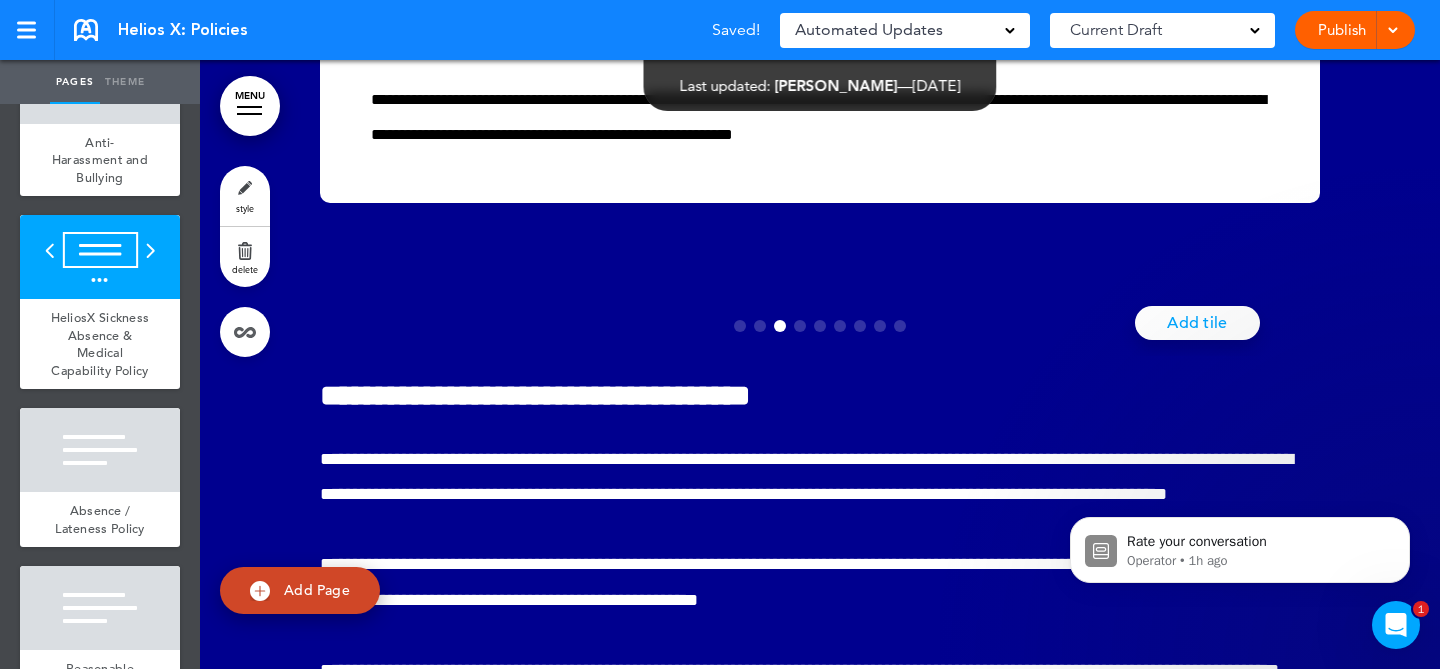 click at bounding box center (260, -6) 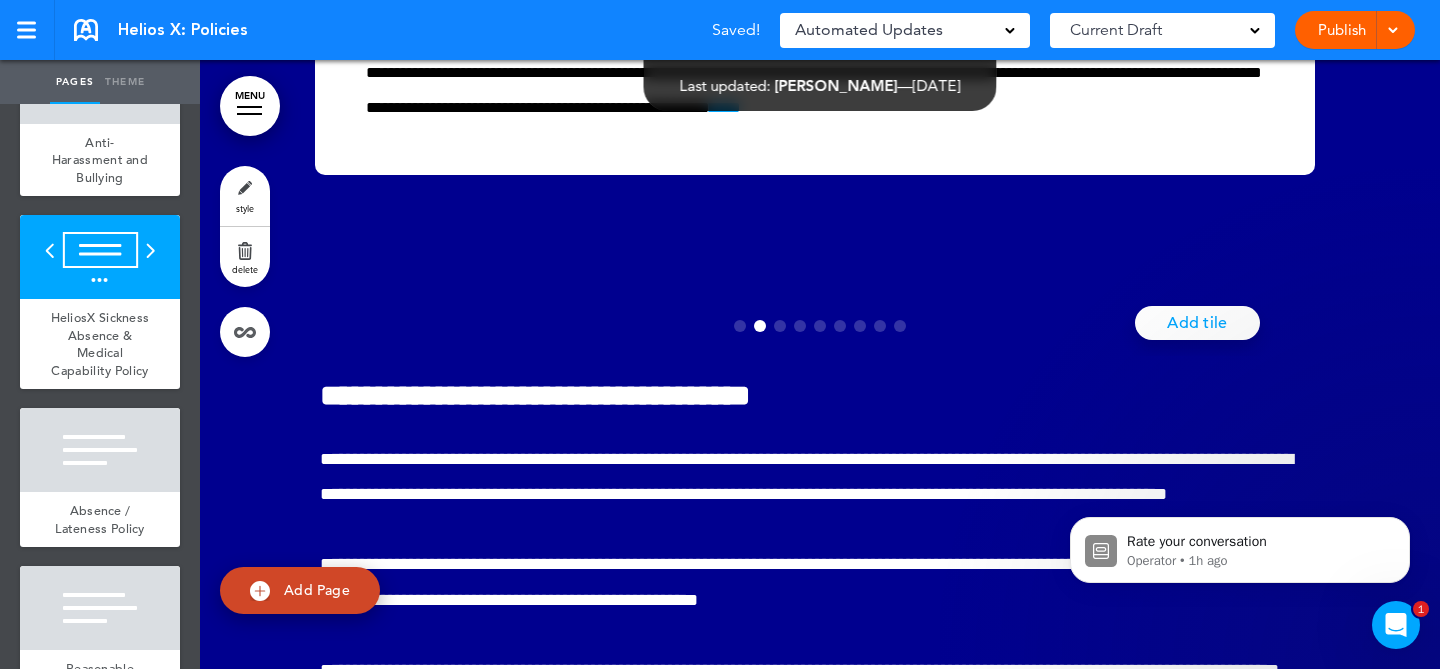 scroll, scrollTop: 0, scrollLeft: 1210, axis: horizontal 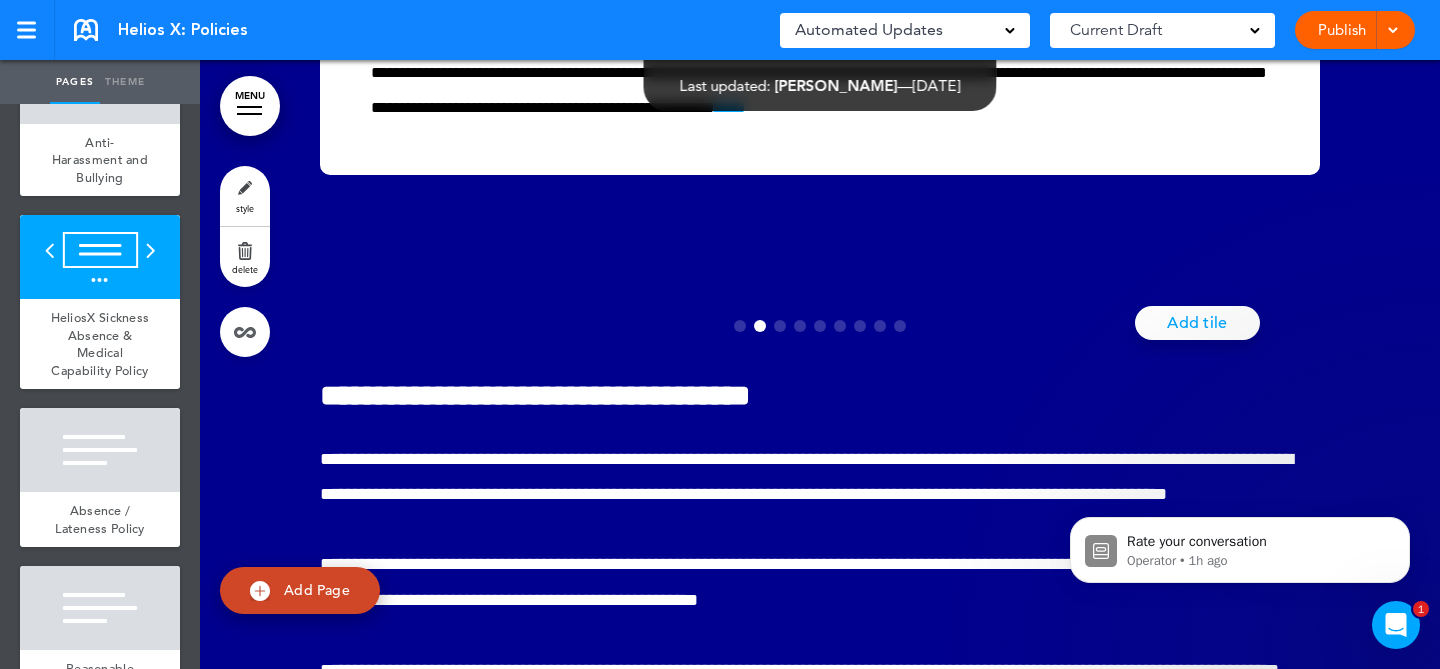 click at bounding box center (260, -6) 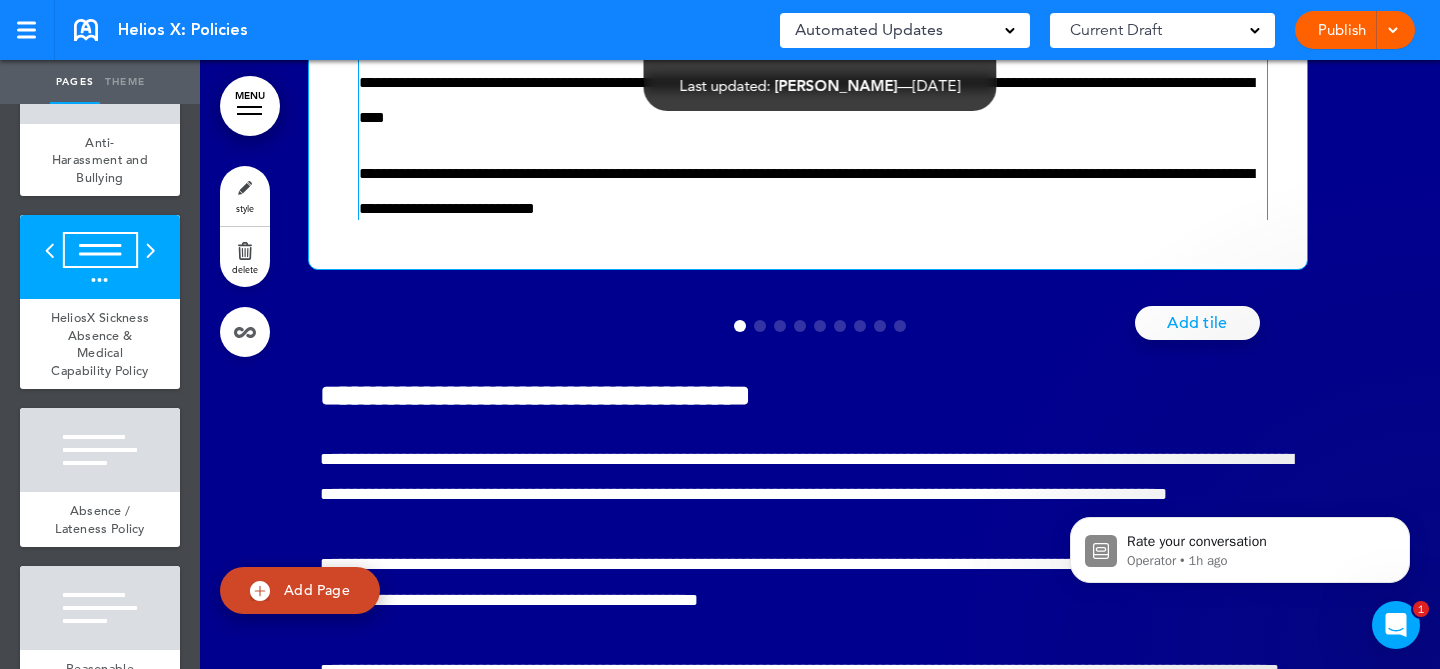 scroll, scrollTop: 0, scrollLeft: 0, axis: both 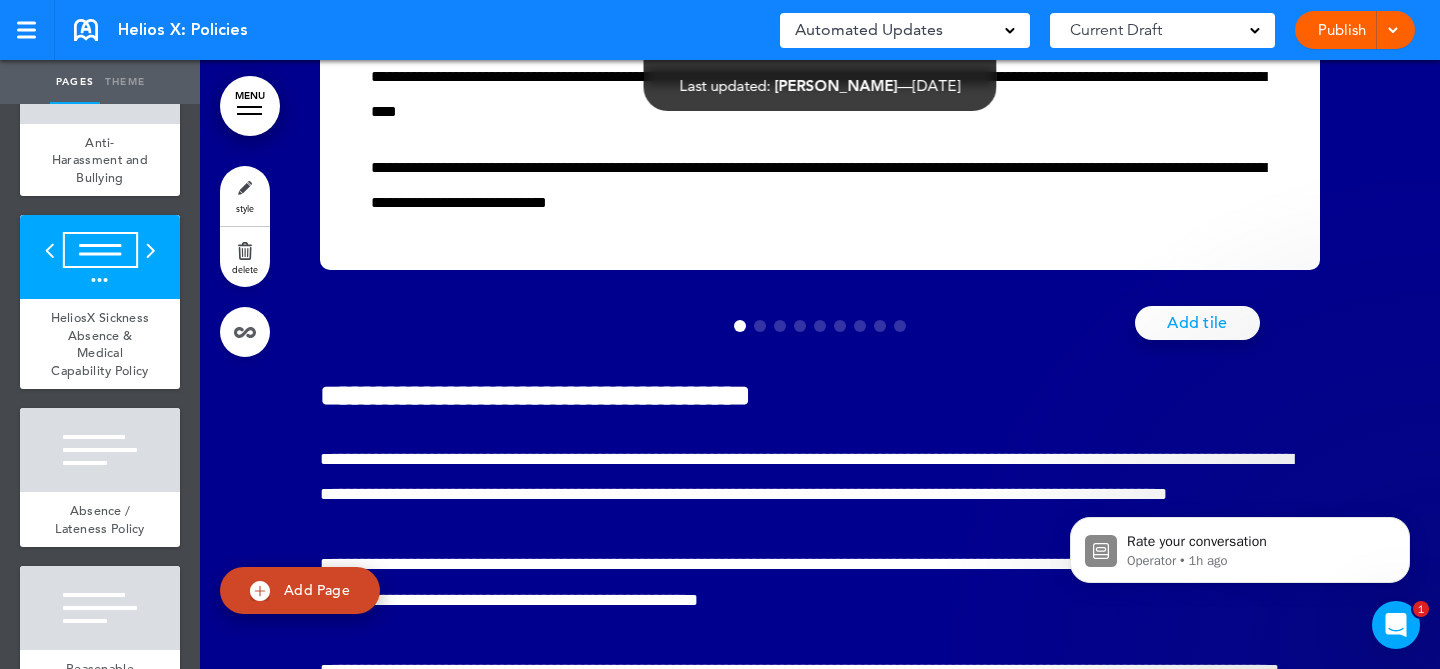 click at bounding box center [1379, -6] 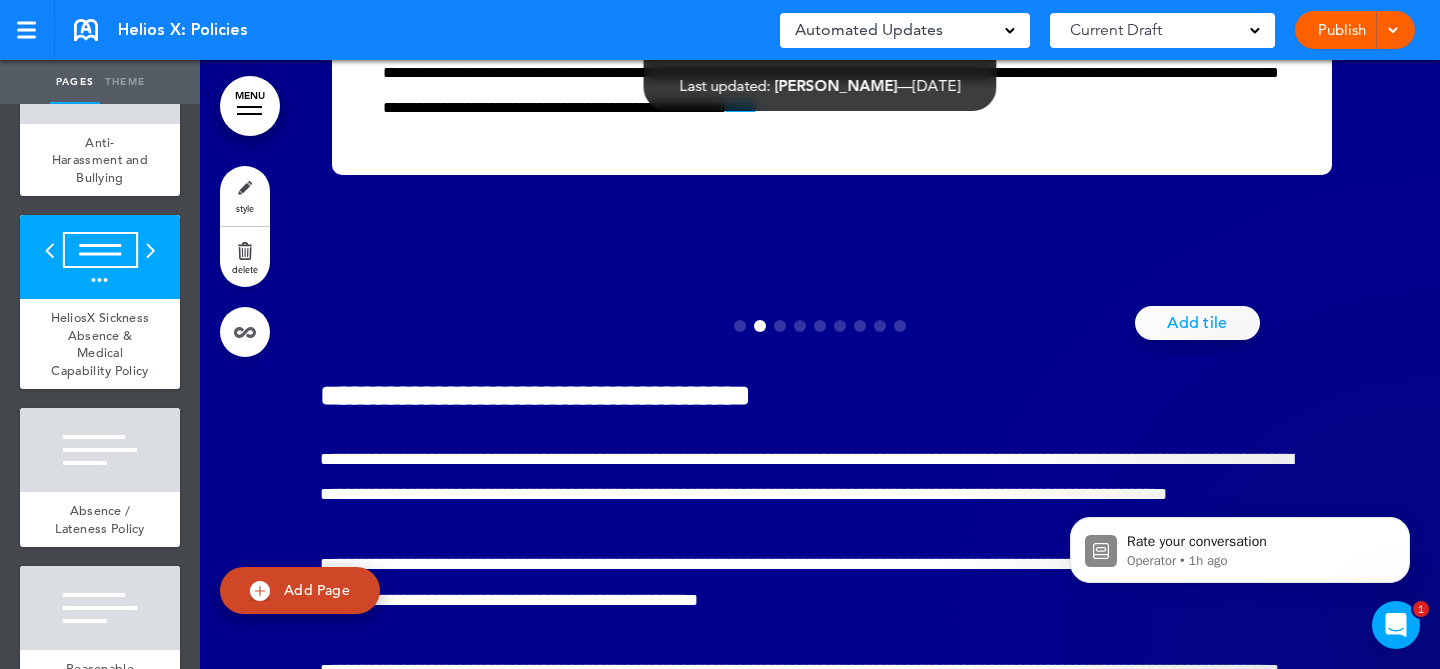 click at bounding box center (1379, -6) 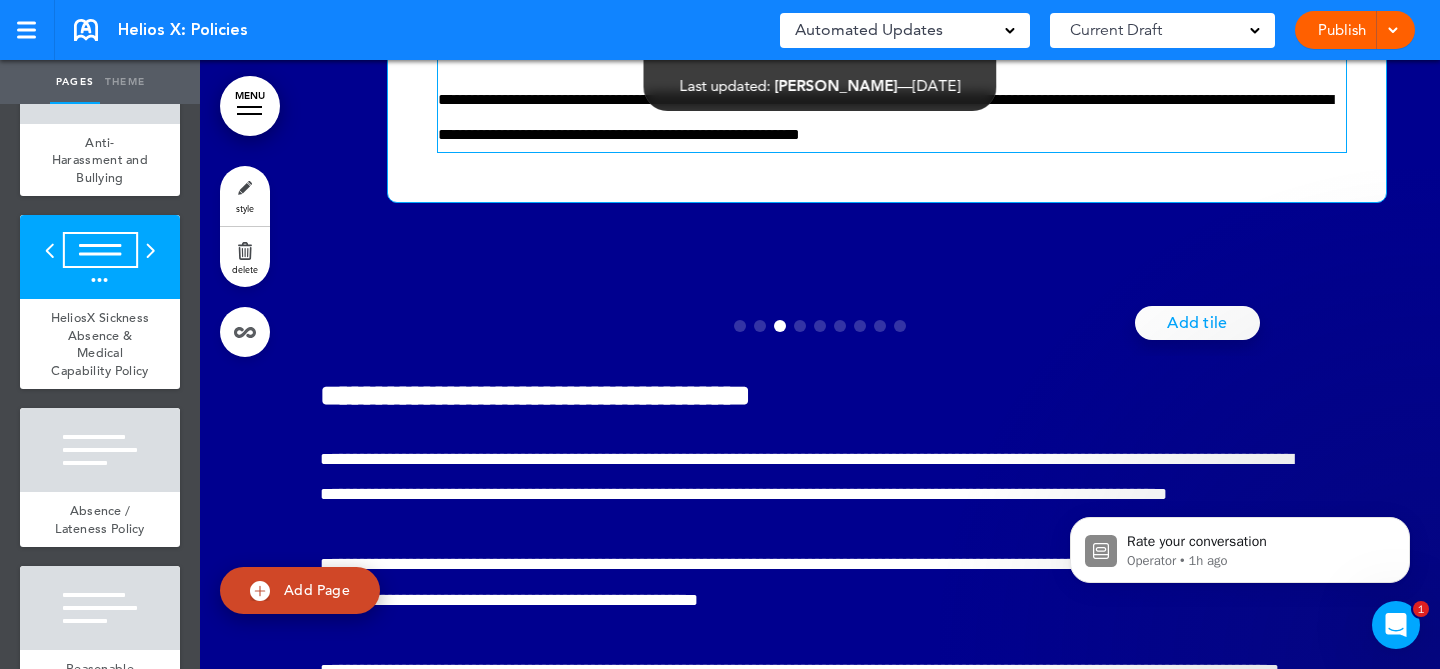 scroll, scrollTop: 0, scrollLeft: 2420, axis: horizontal 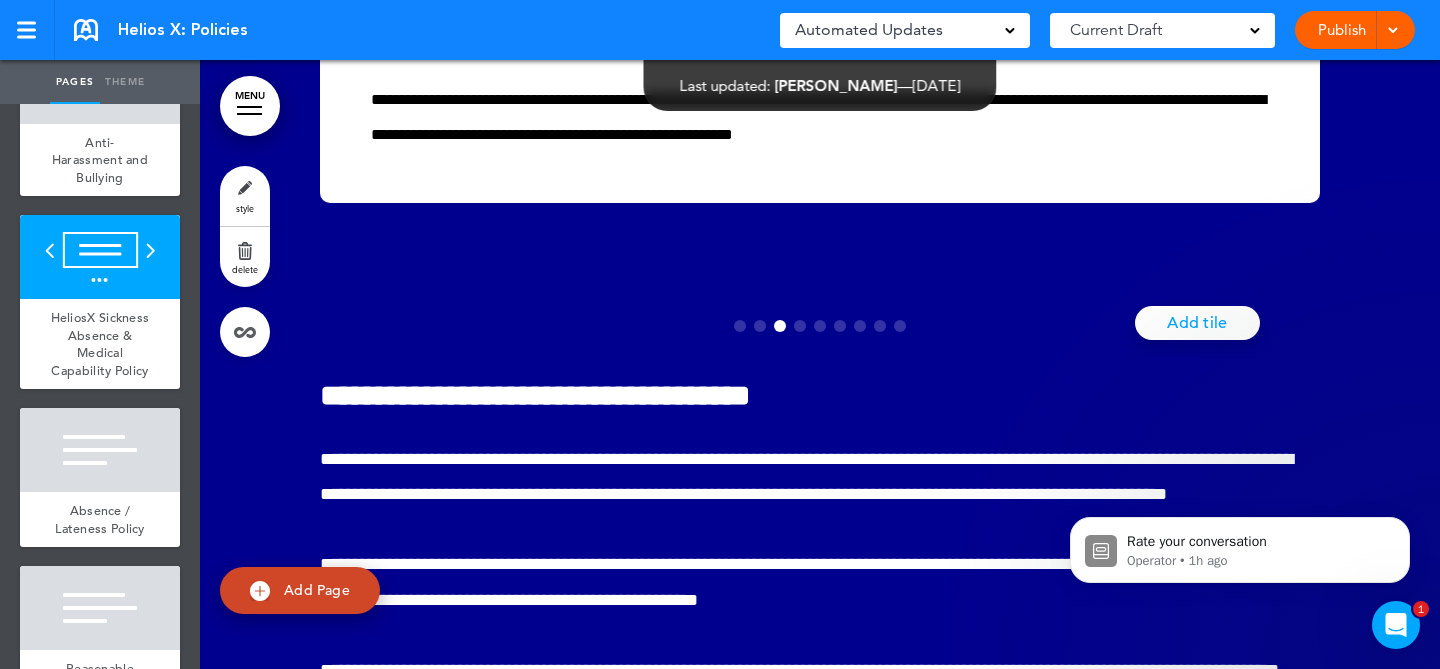 click at bounding box center [1379, -6] 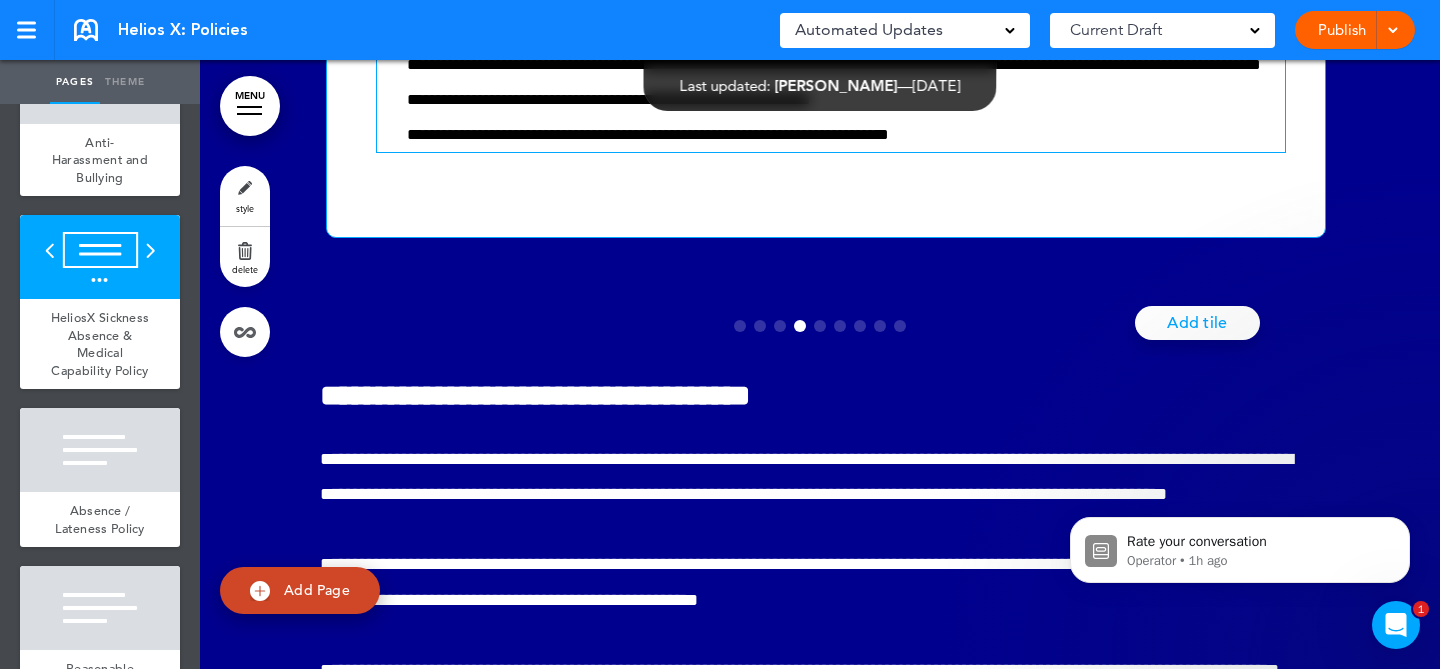scroll, scrollTop: 0, scrollLeft: 3630, axis: horizontal 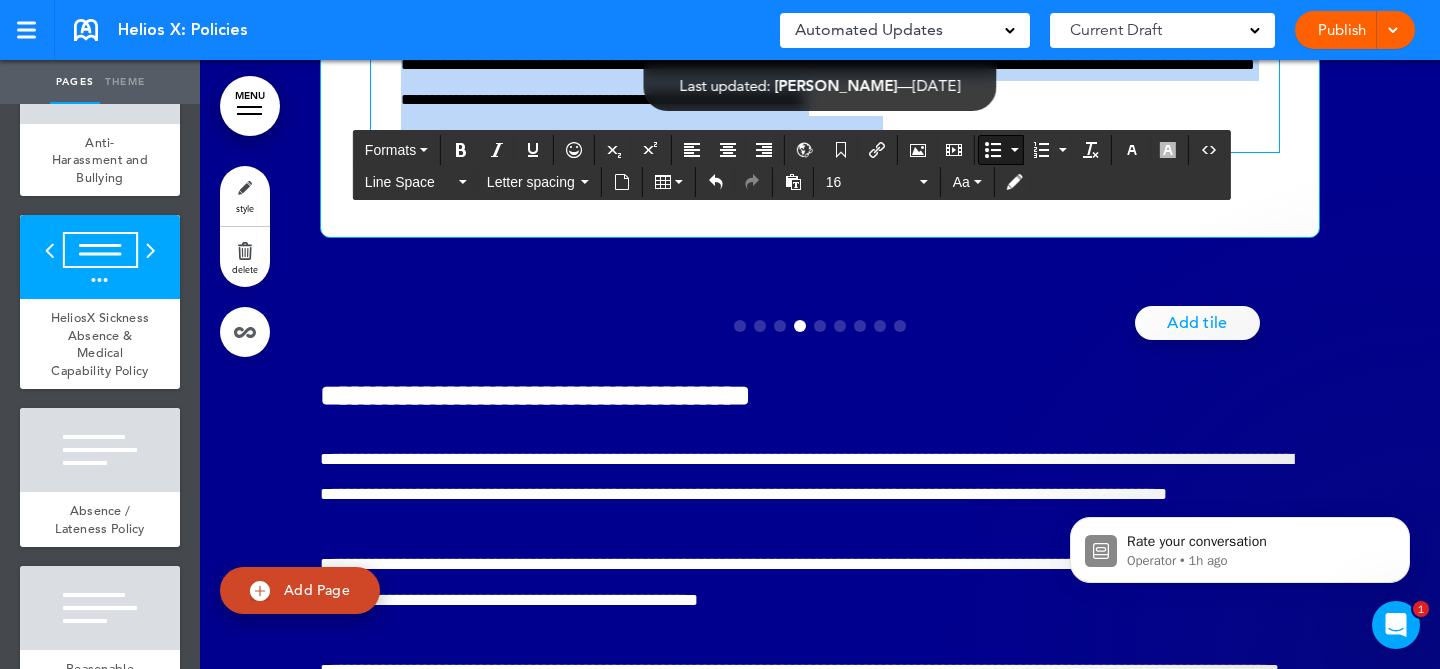 drag, startPoint x: 1019, startPoint y: 548, endPoint x: 387, endPoint y: 406, distance: 647.7561 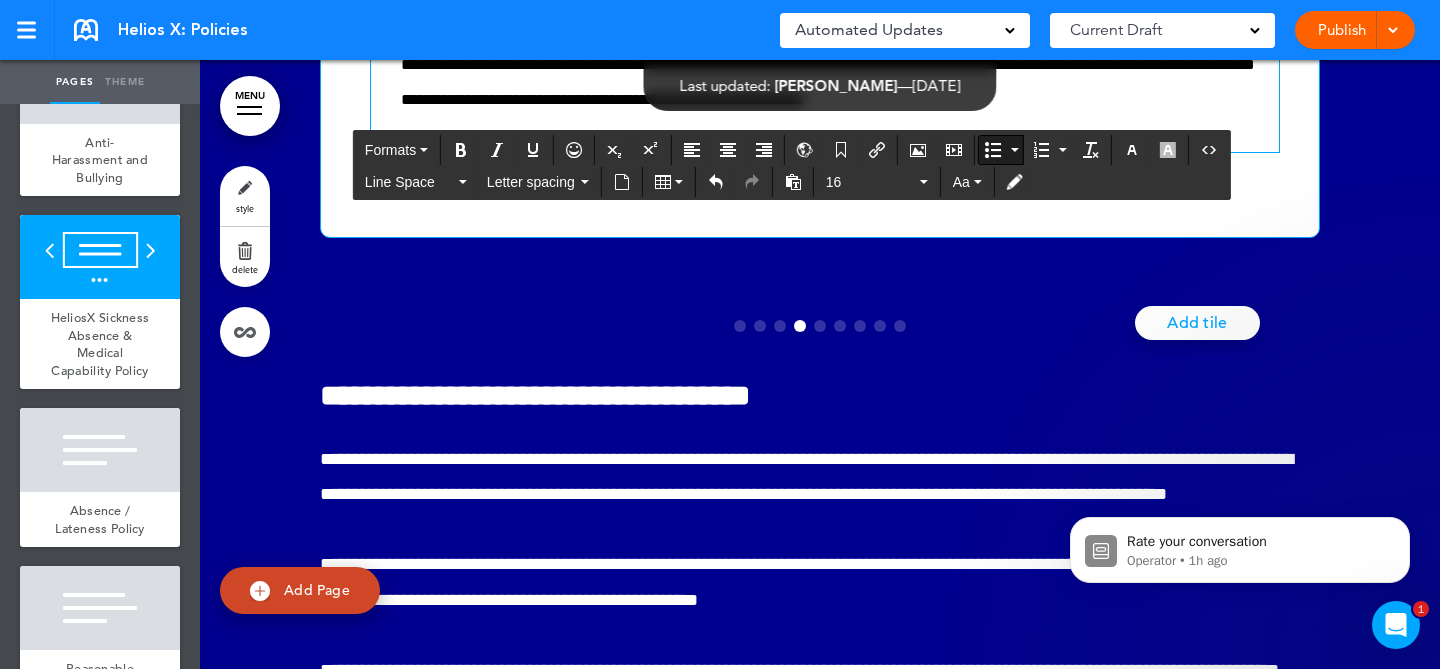 click on "**********" at bounding box center (825, 81) 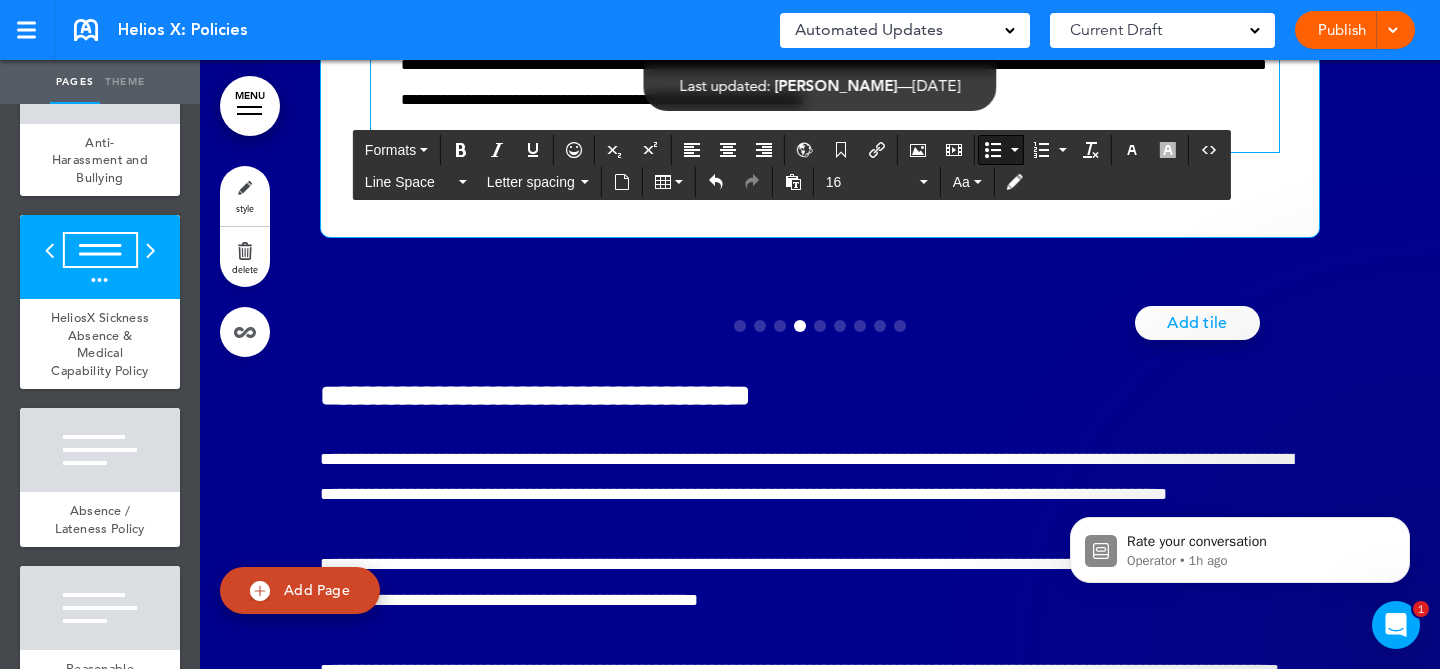 click on "**********" at bounding box center (834, 64) 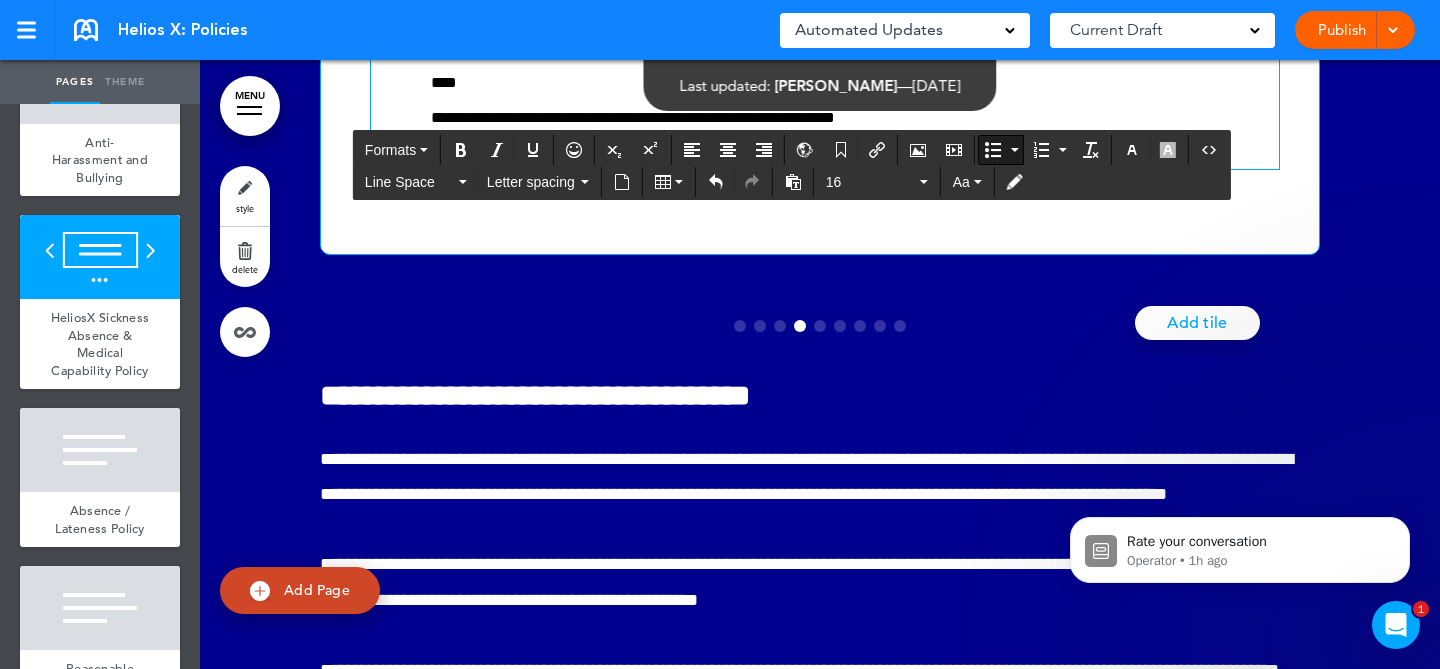 click on "**********" at bounding box center (825, 9) 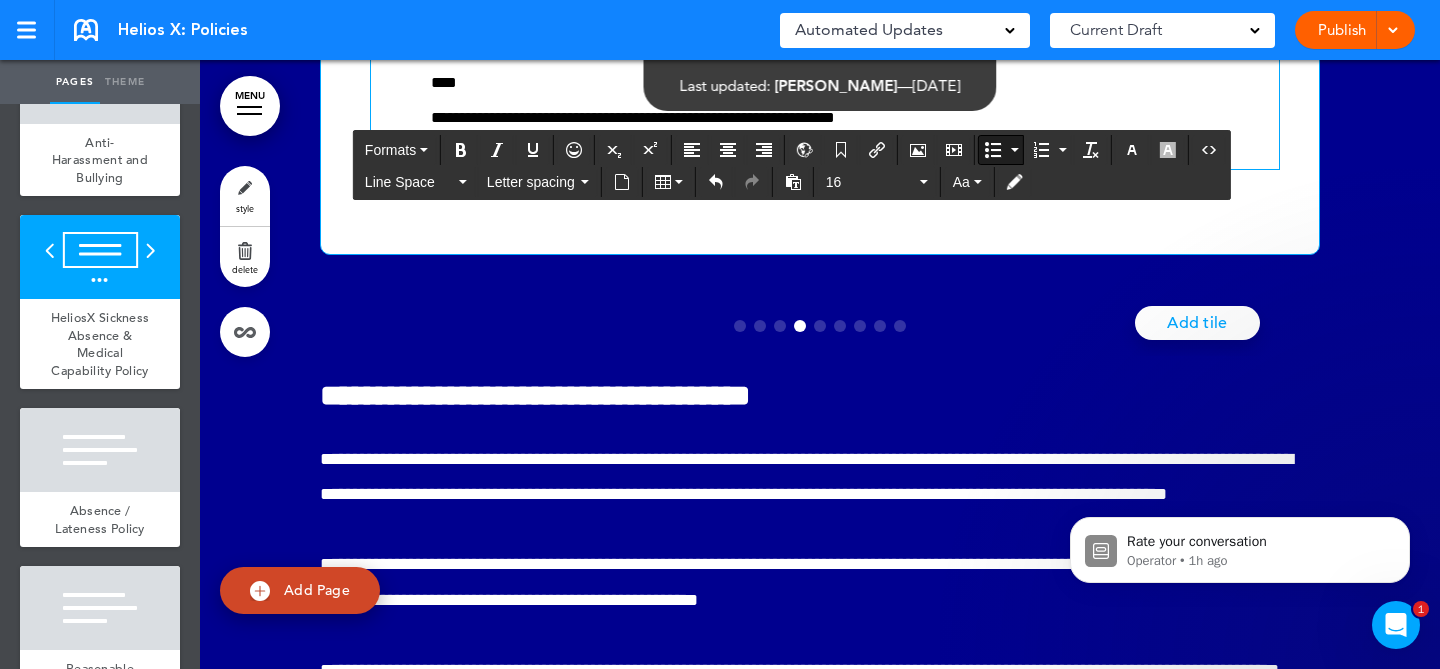 click on "**********" at bounding box center (825, 9) 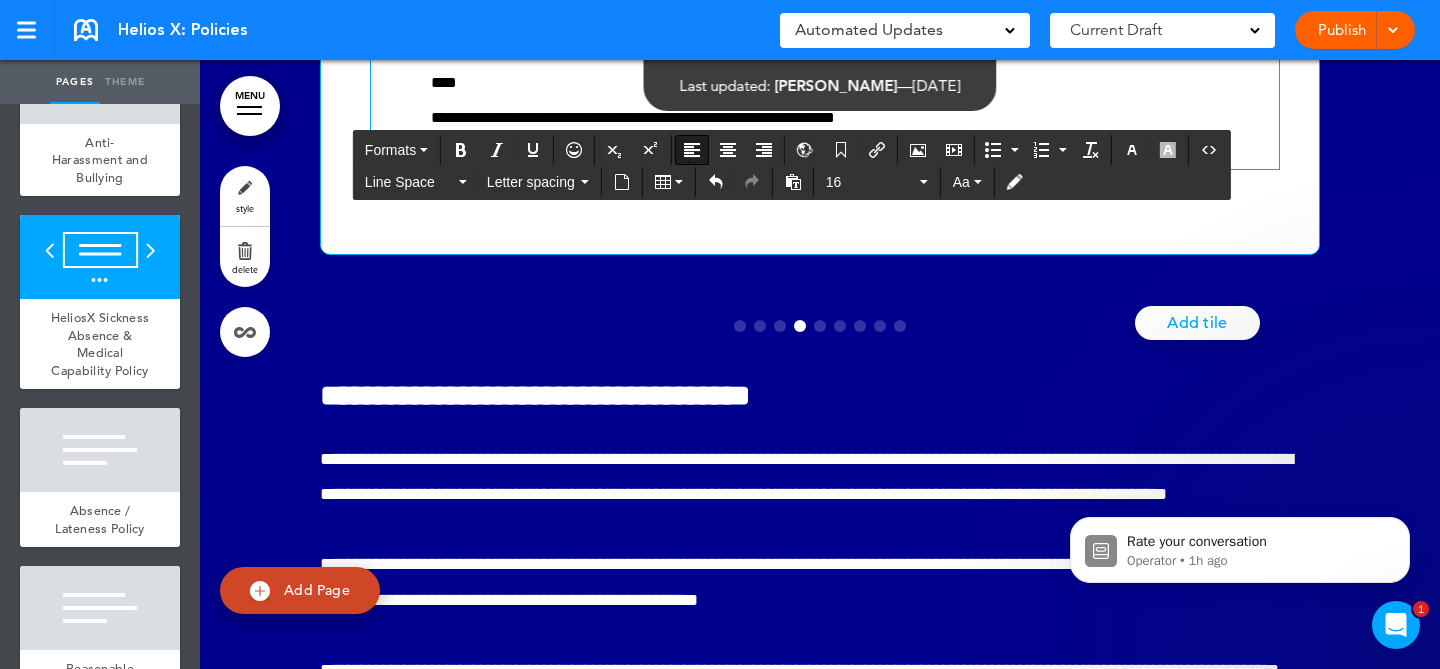 click on "**********" at bounding box center (825, -45) 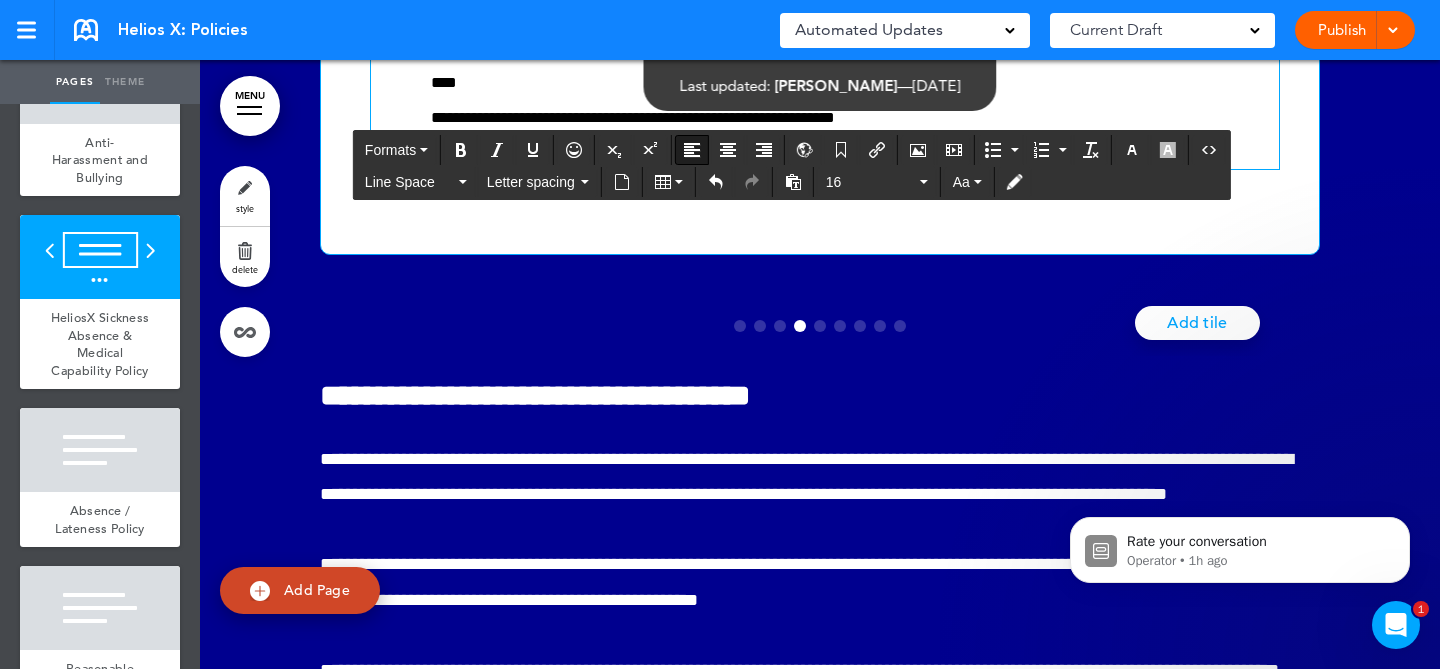 click on "**********" at bounding box center [840, 81] 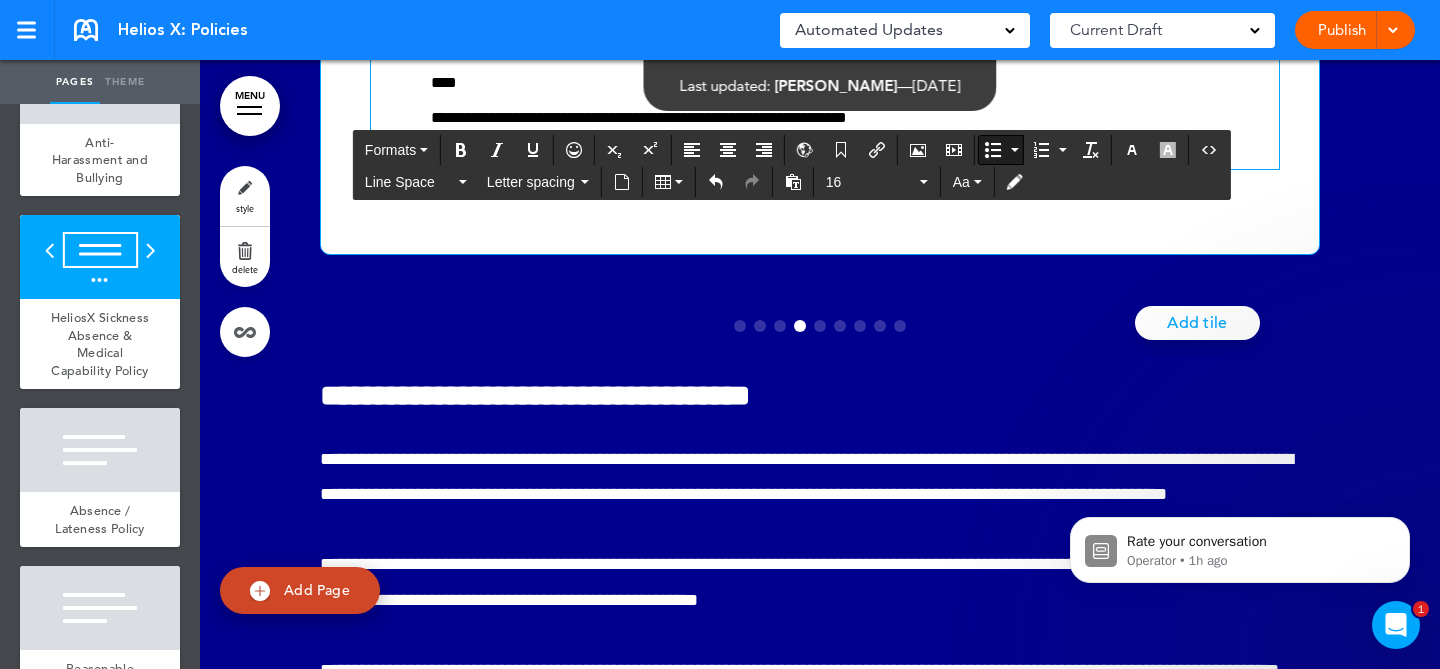 click on "**********" at bounding box center [672, 152] 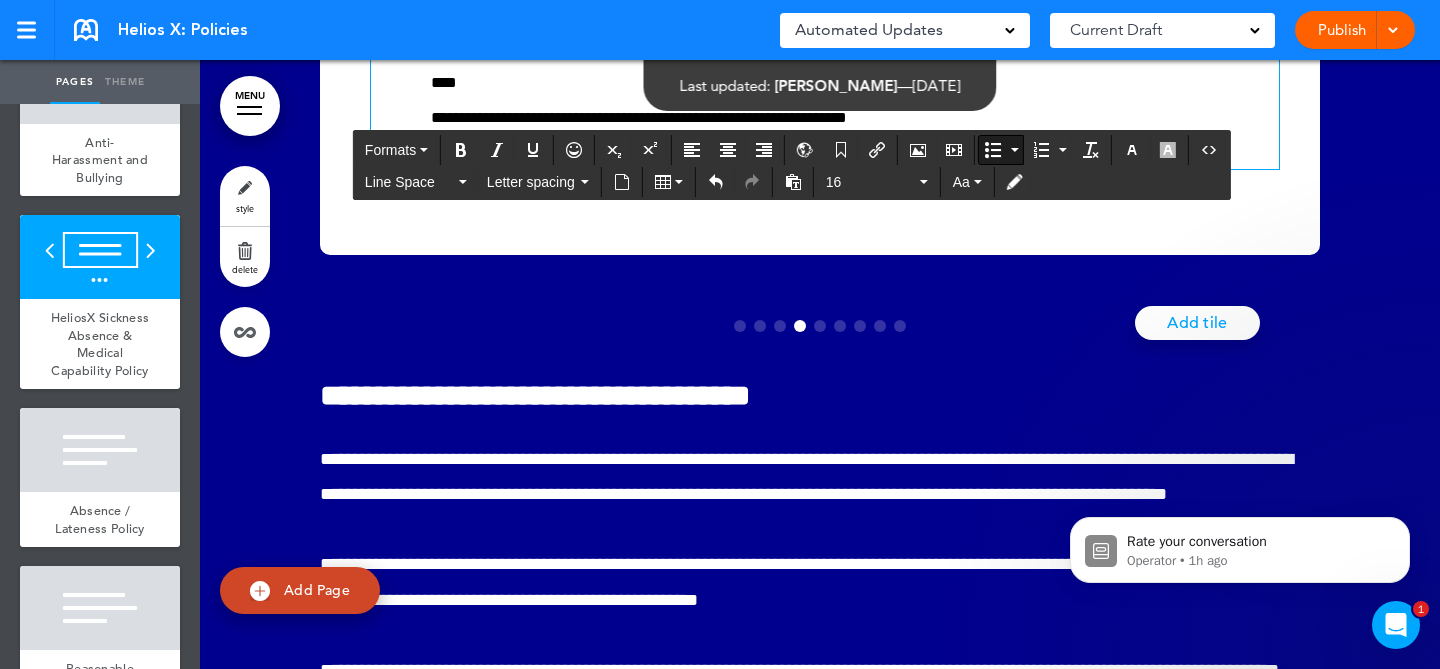 click on "**********" at bounding box center (820, -4) 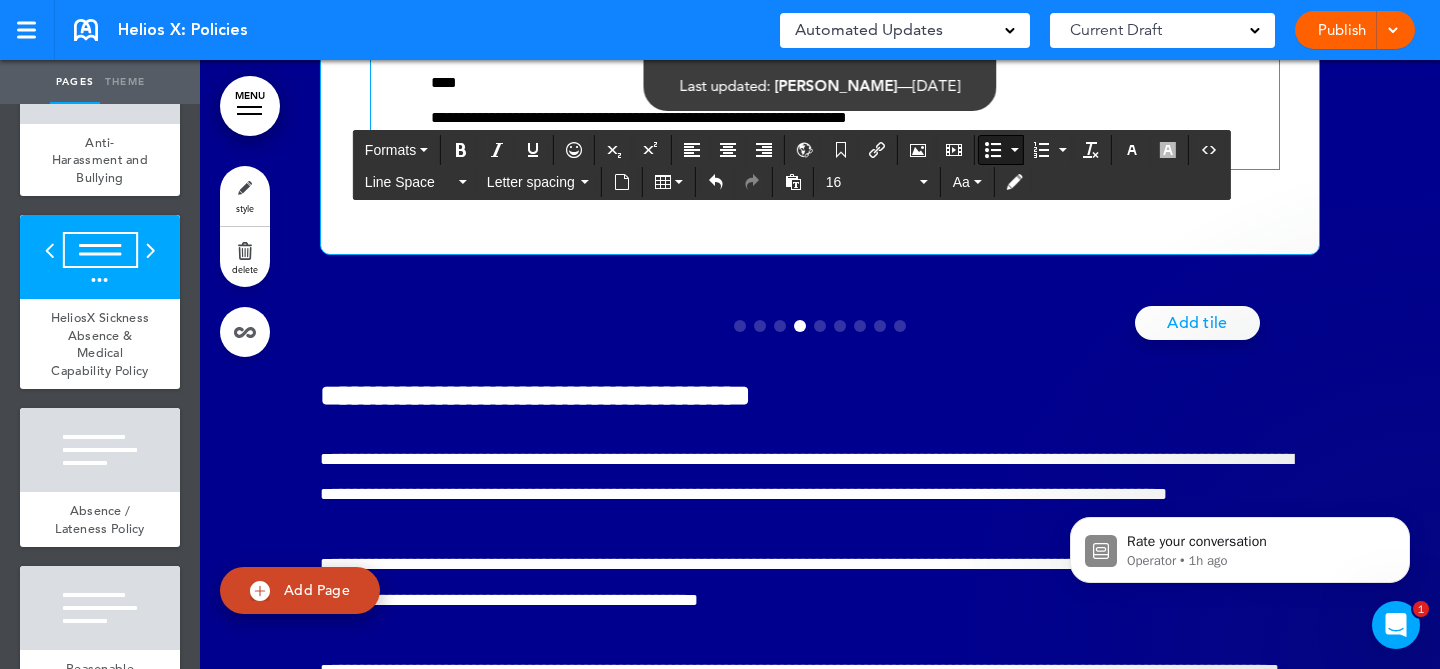 click on "**********" at bounding box center [855, 81] 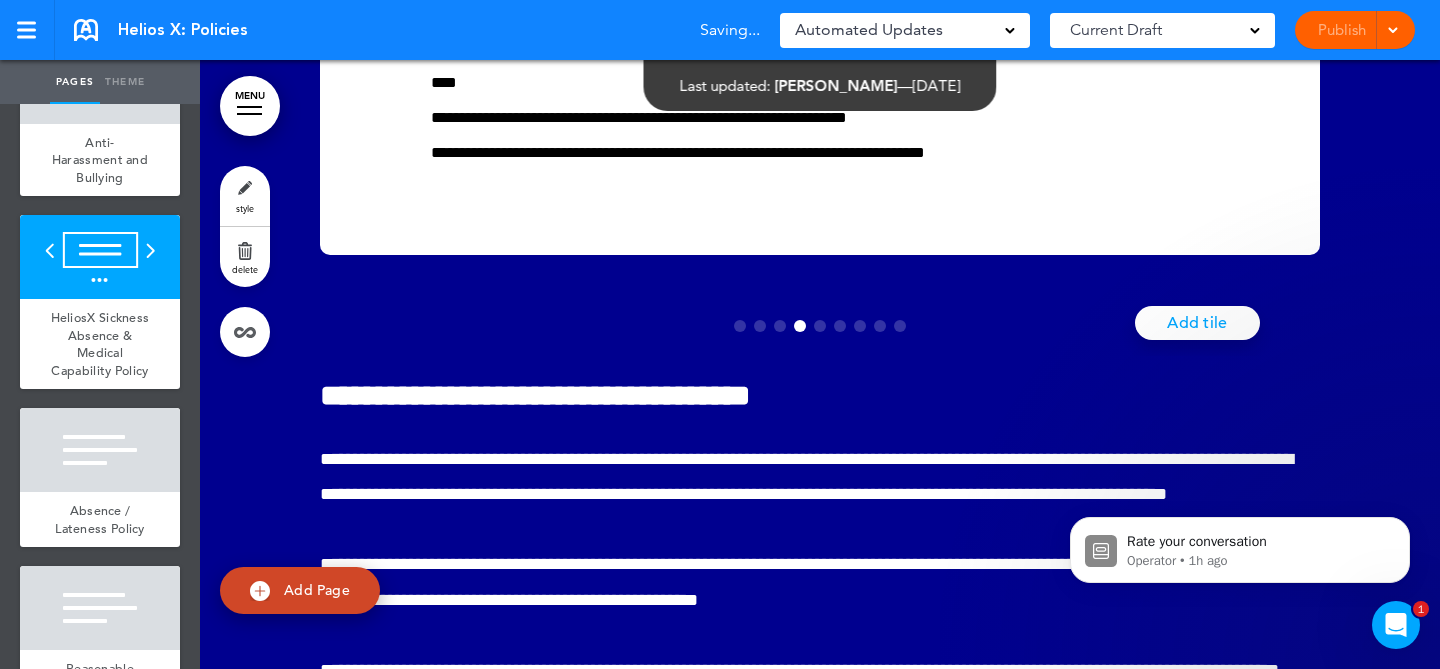 drag, startPoint x: 1048, startPoint y: 546, endPoint x: 500, endPoint y: 492, distance: 550.6542 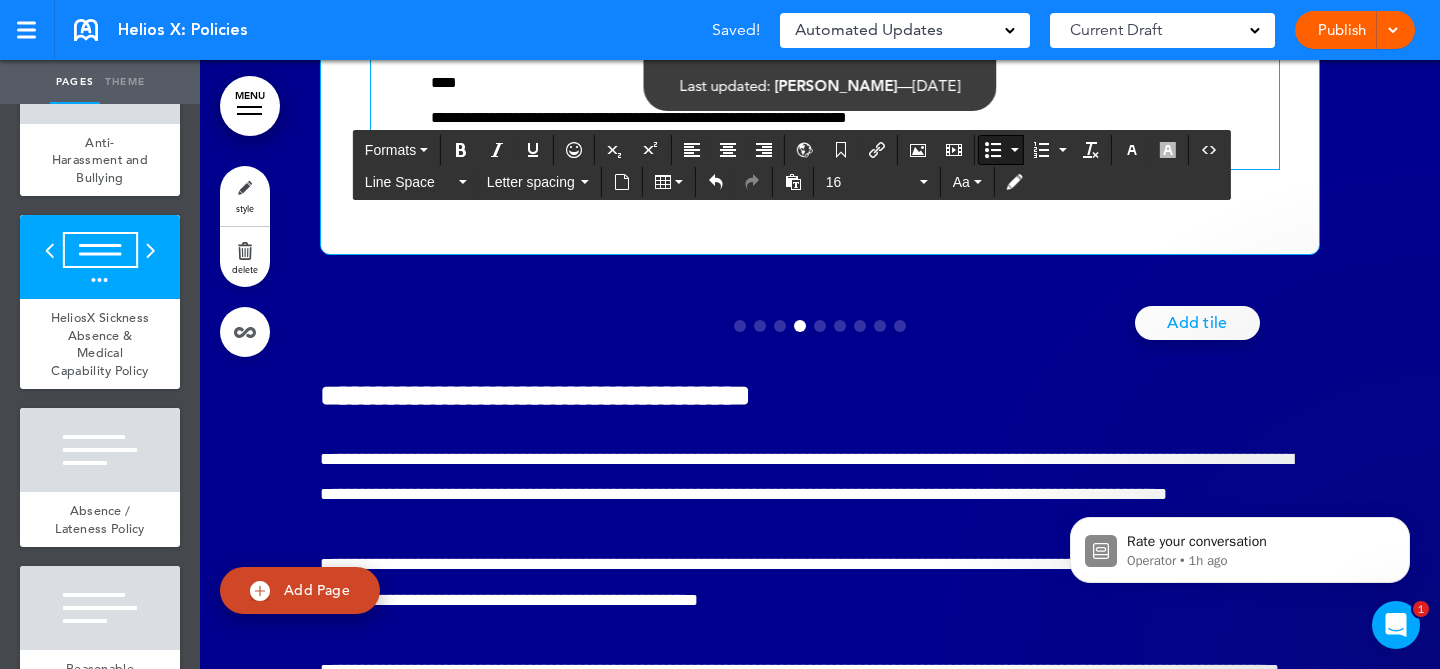 click on "**********" at bounding box center (848, 65) 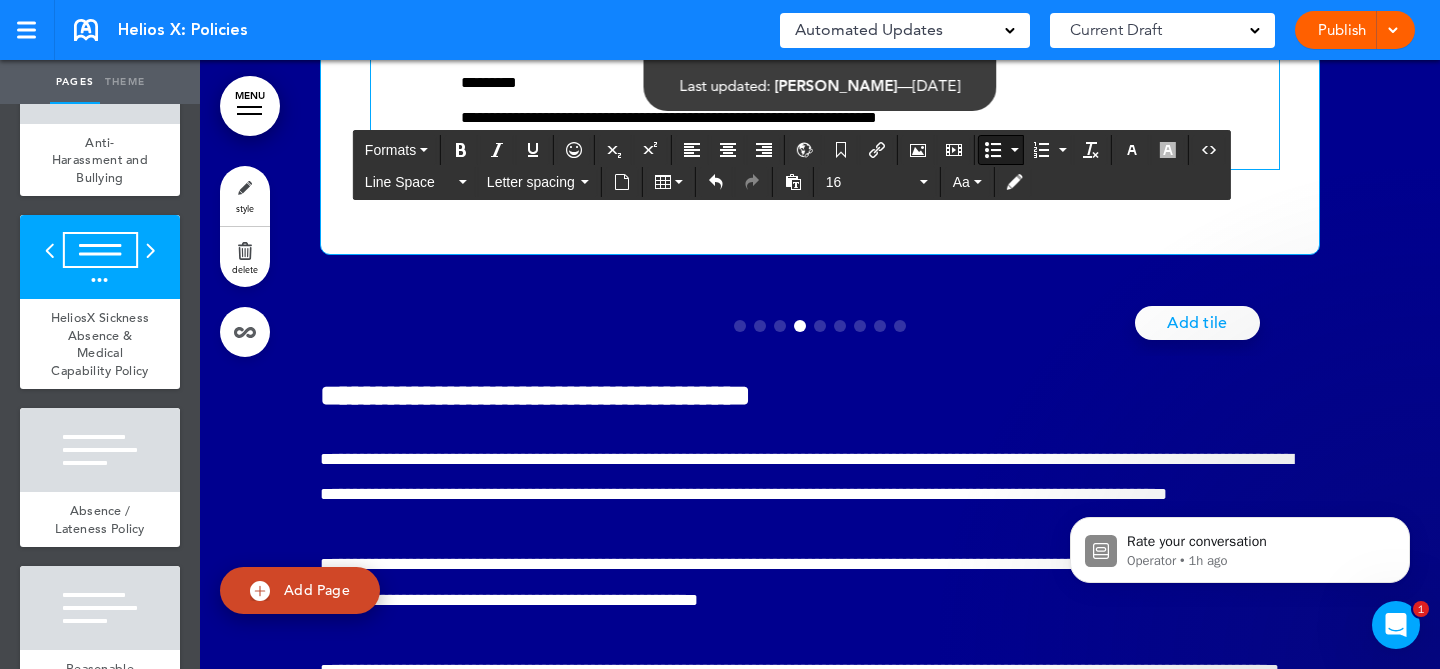 click on "**********" at bounding box center (870, 81) 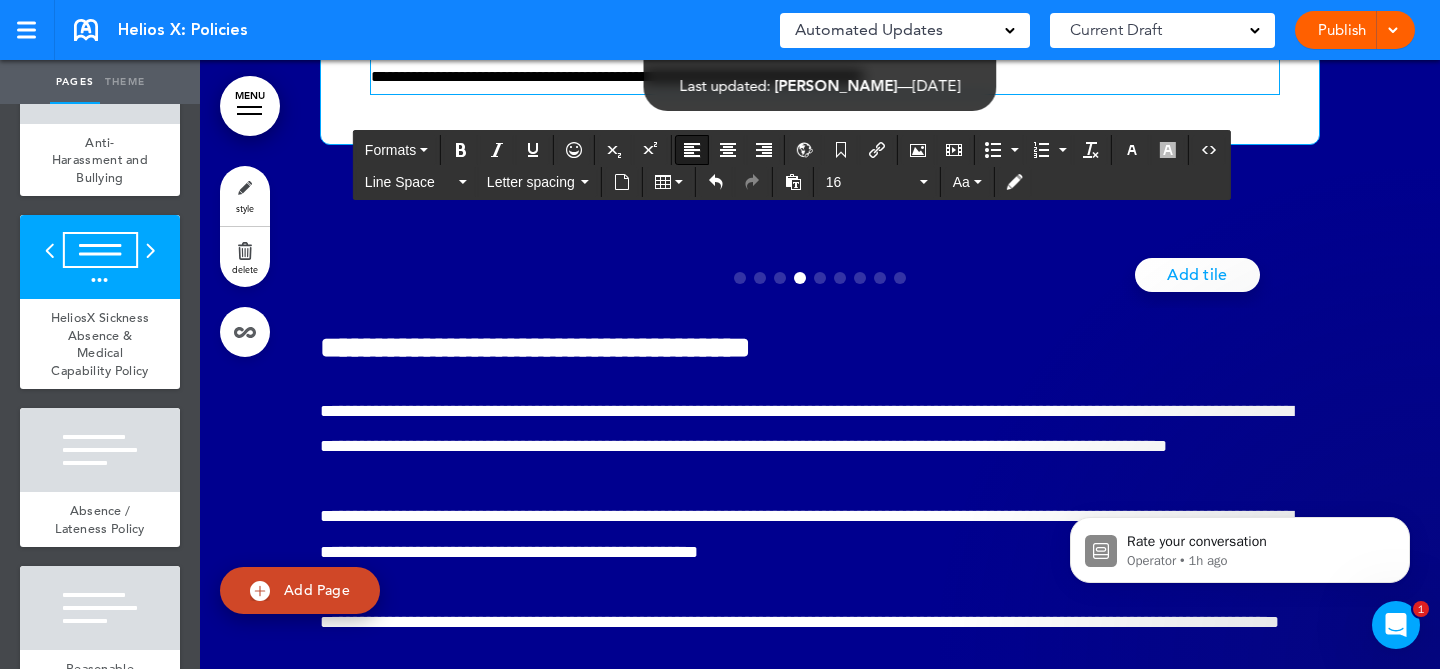scroll, scrollTop: 25381, scrollLeft: 0, axis: vertical 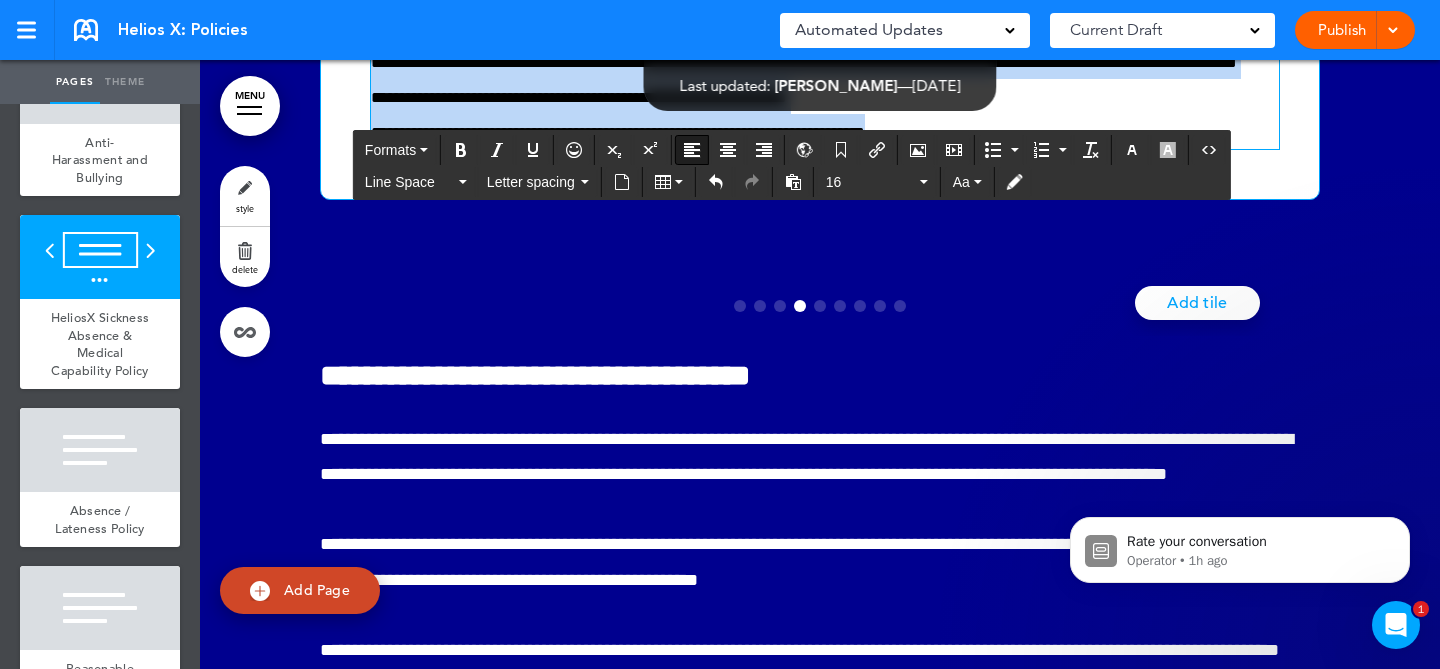 drag, startPoint x: 1007, startPoint y: 552, endPoint x: 359, endPoint y: 406, distance: 664.24396 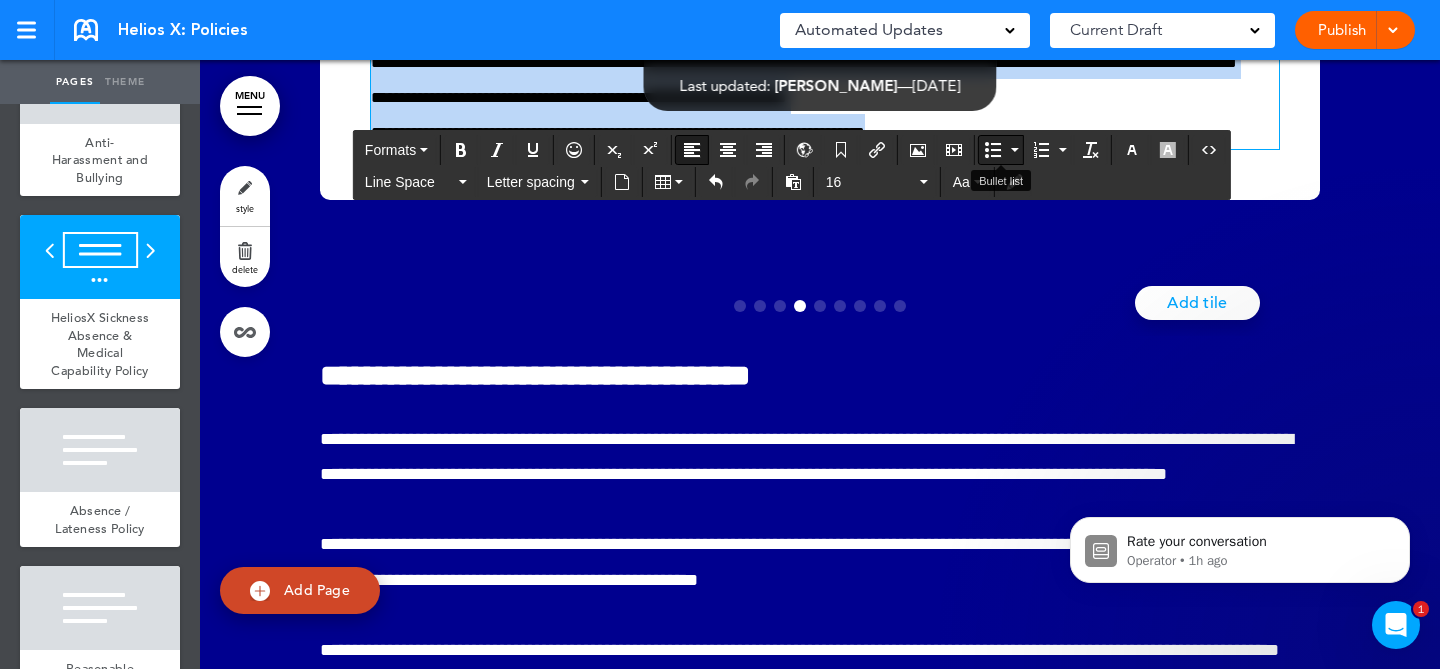click at bounding box center [1015, 150] 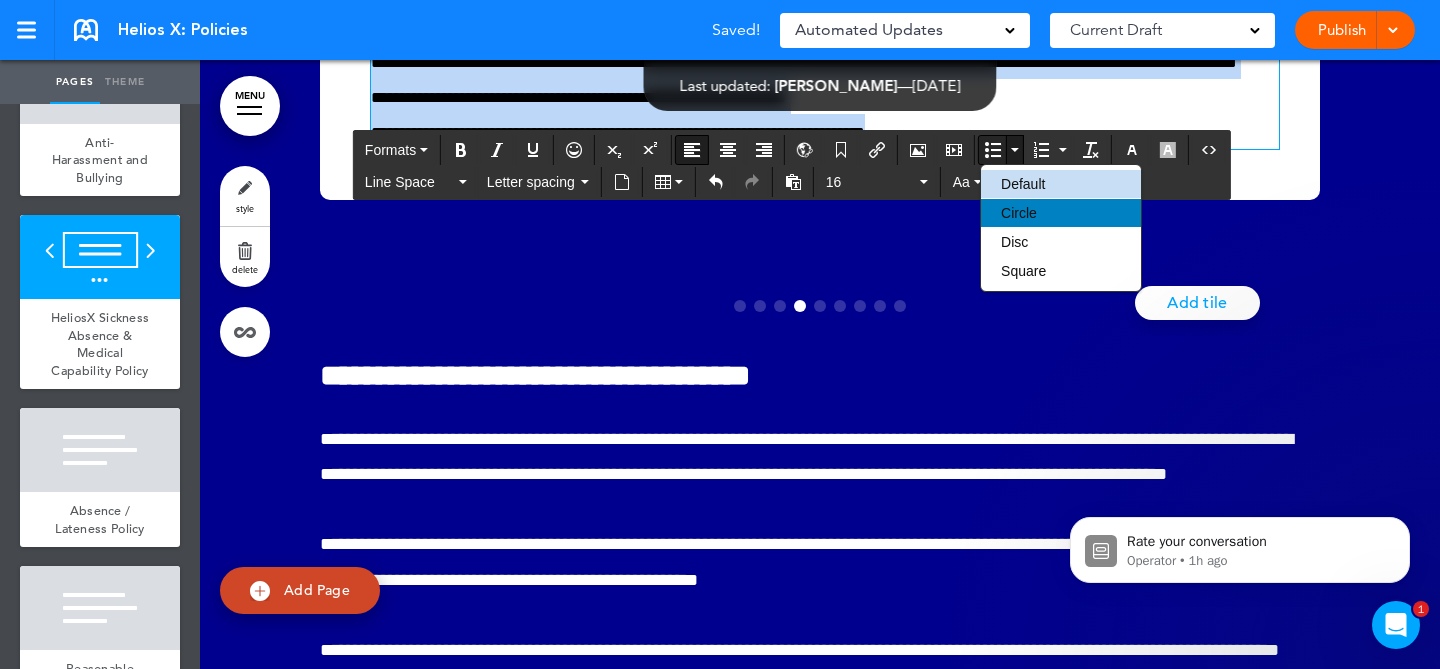 click on "Circle" at bounding box center (1019, 213) 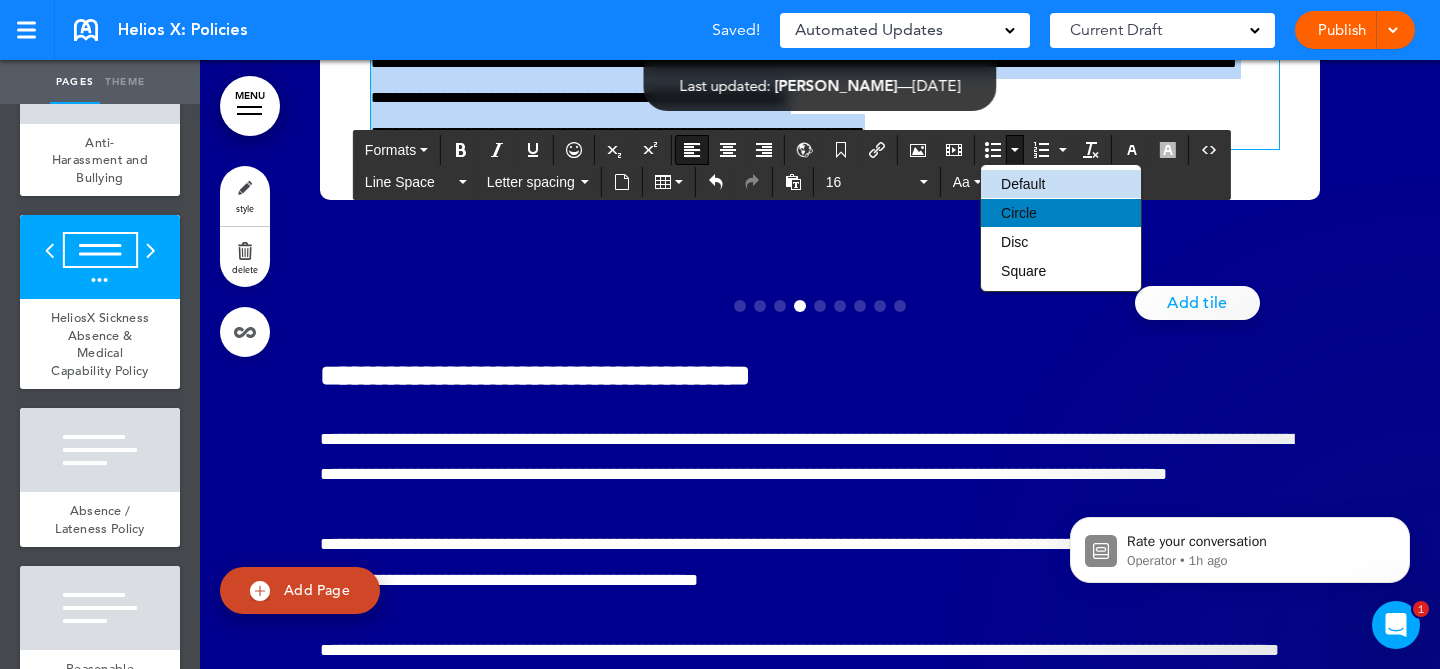 scroll, scrollTop: 25367, scrollLeft: 0, axis: vertical 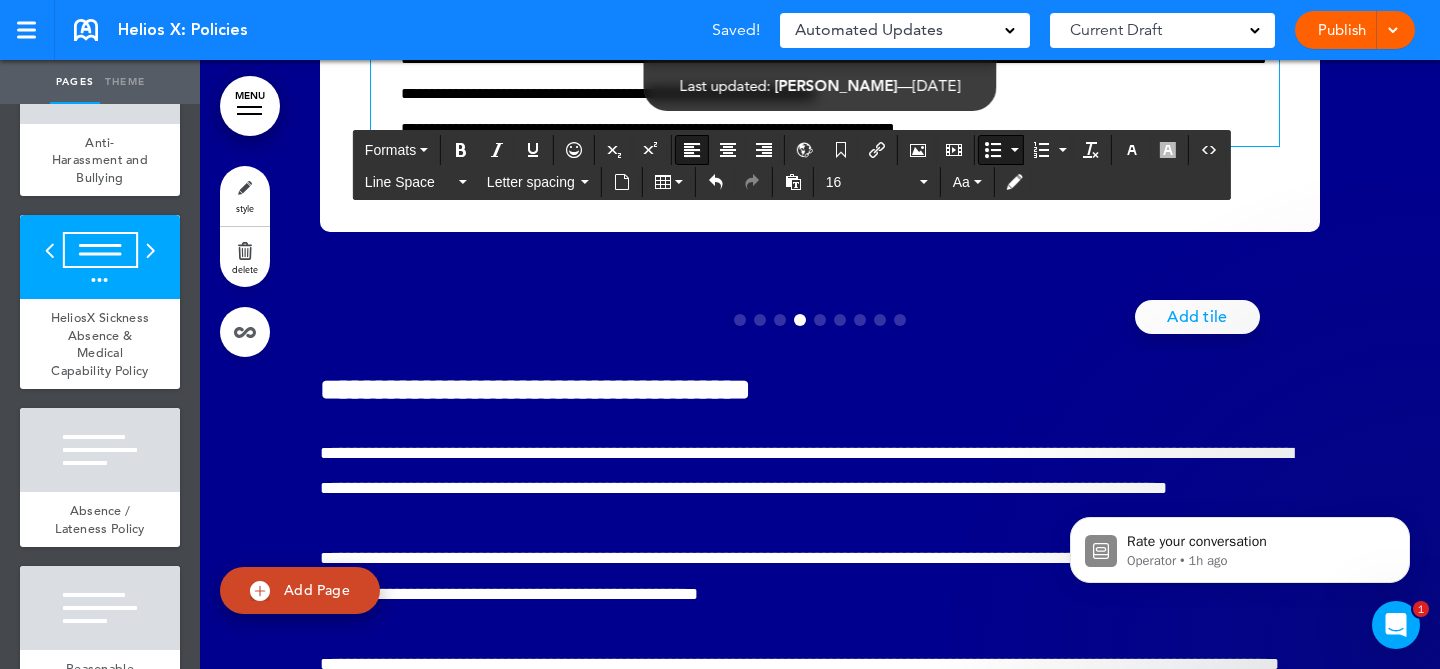 click on "**********" at bounding box center (639, 23) 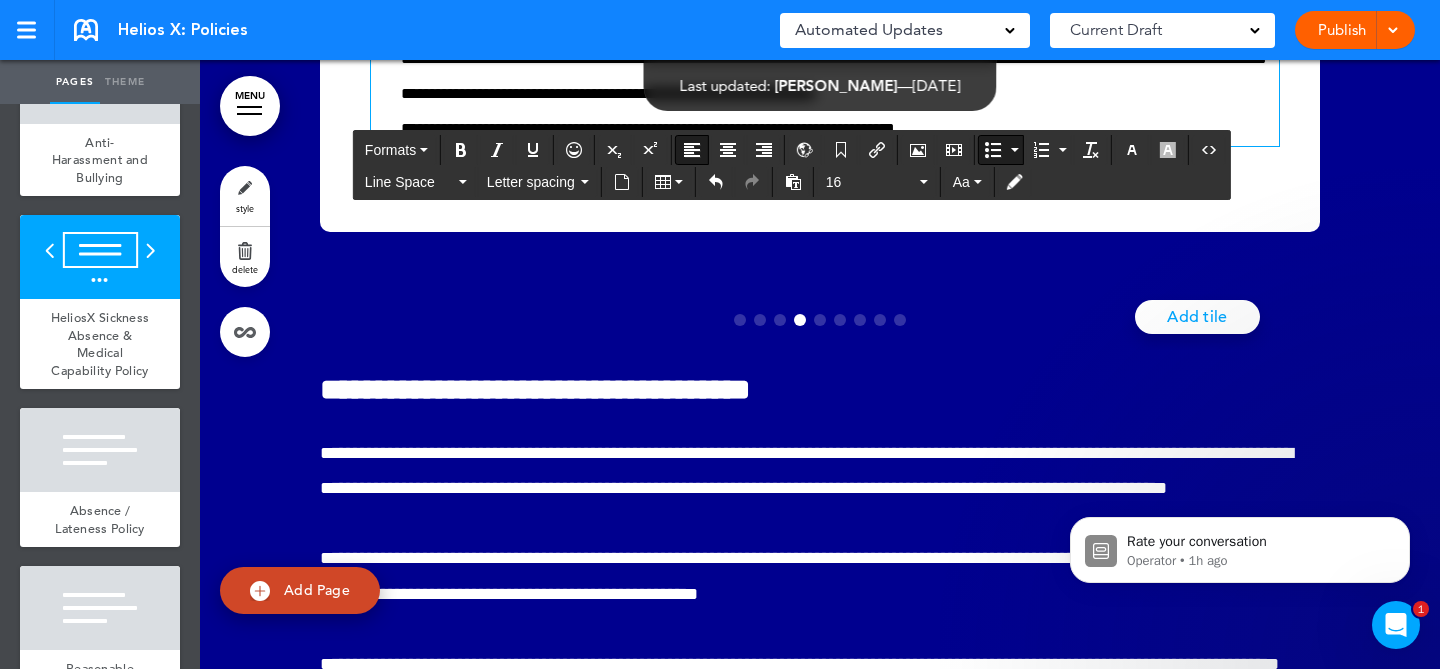 click on "**********" at bounding box center (834, 58) 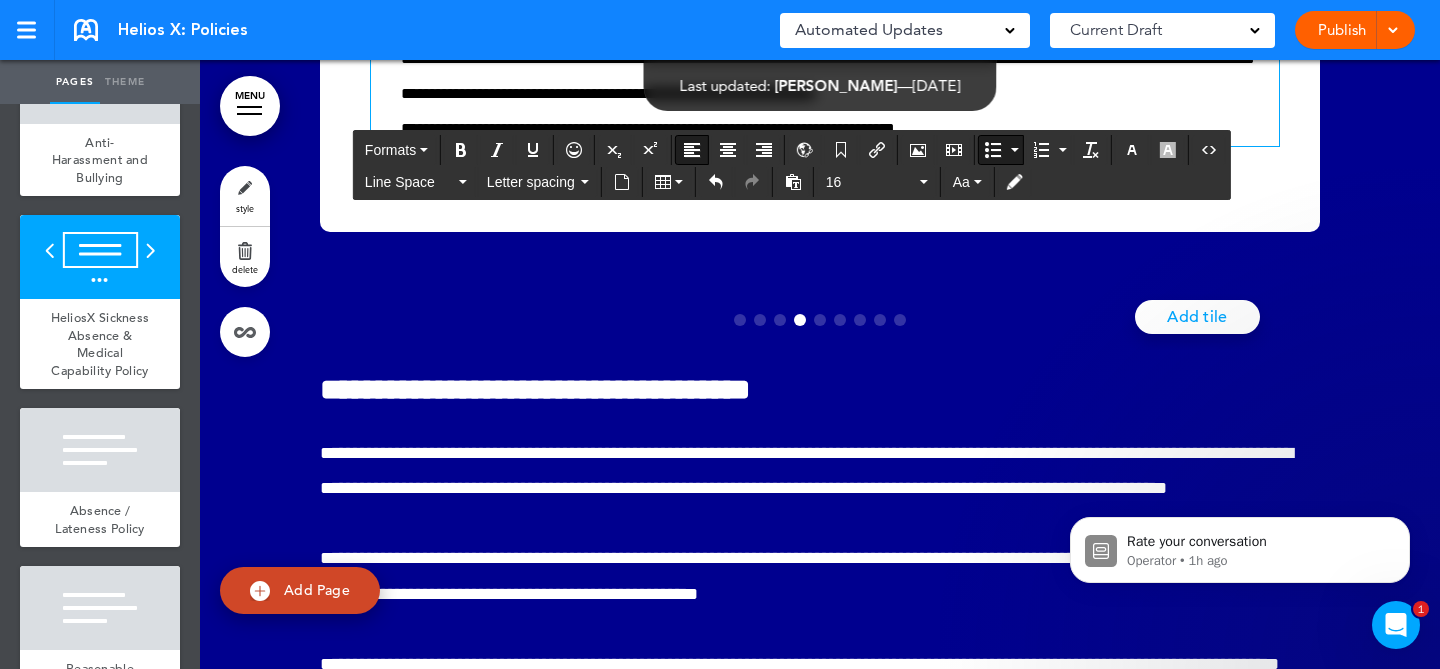 click on "**********" at bounding box center (609, 93) 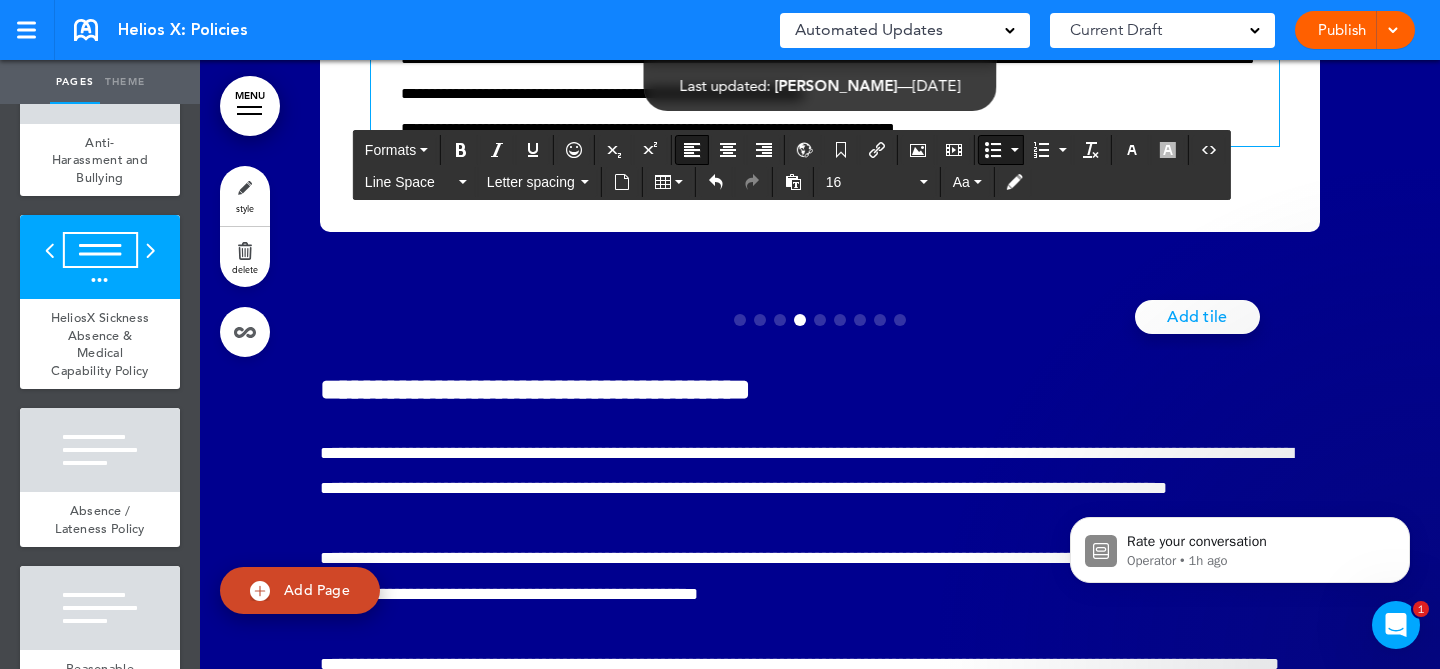 click on "**********" at bounding box center (648, 128) 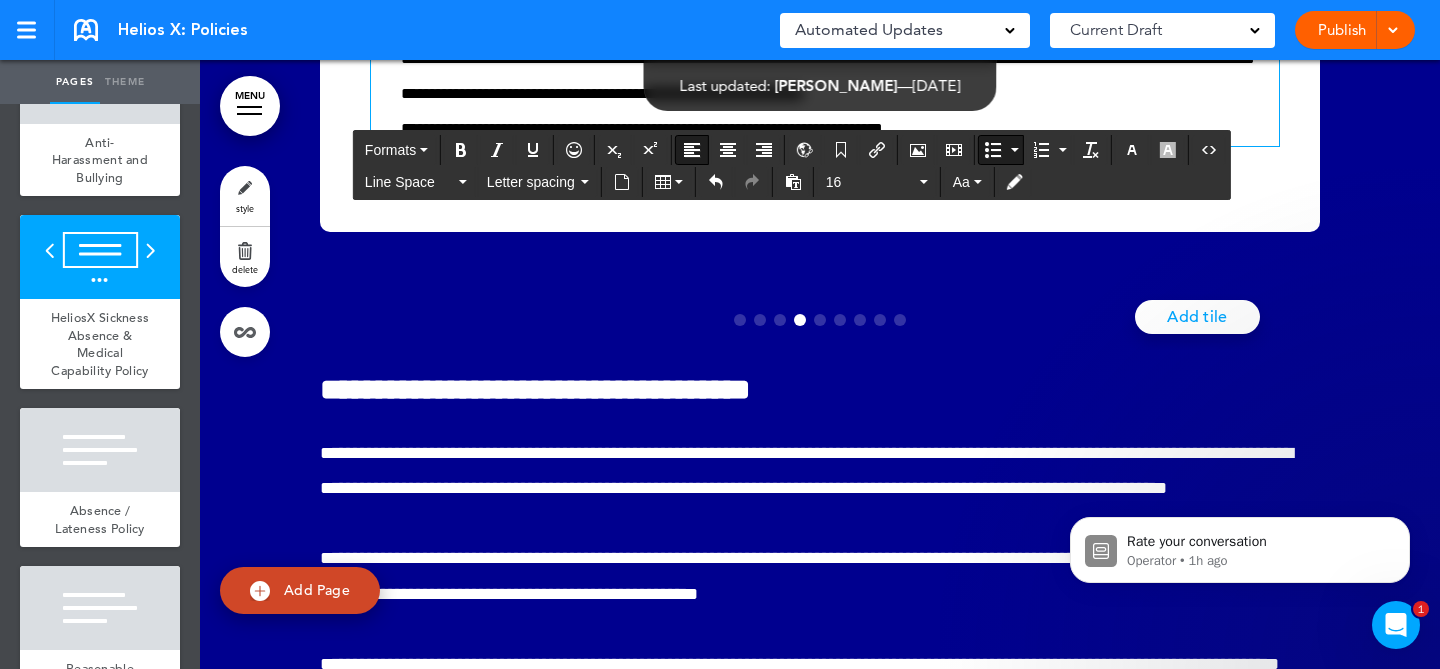click on "**********" at bounding box center (820, -11) 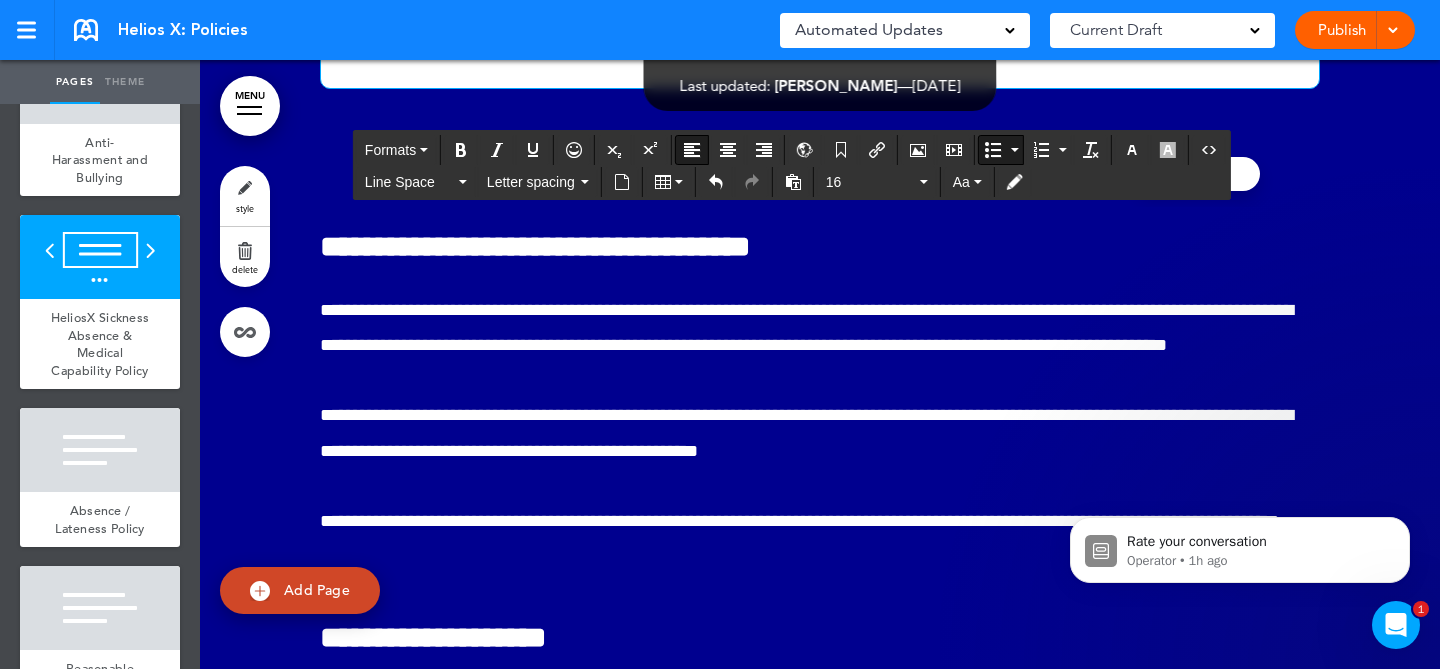 scroll, scrollTop: 25492, scrollLeft: 0, axis: vertical 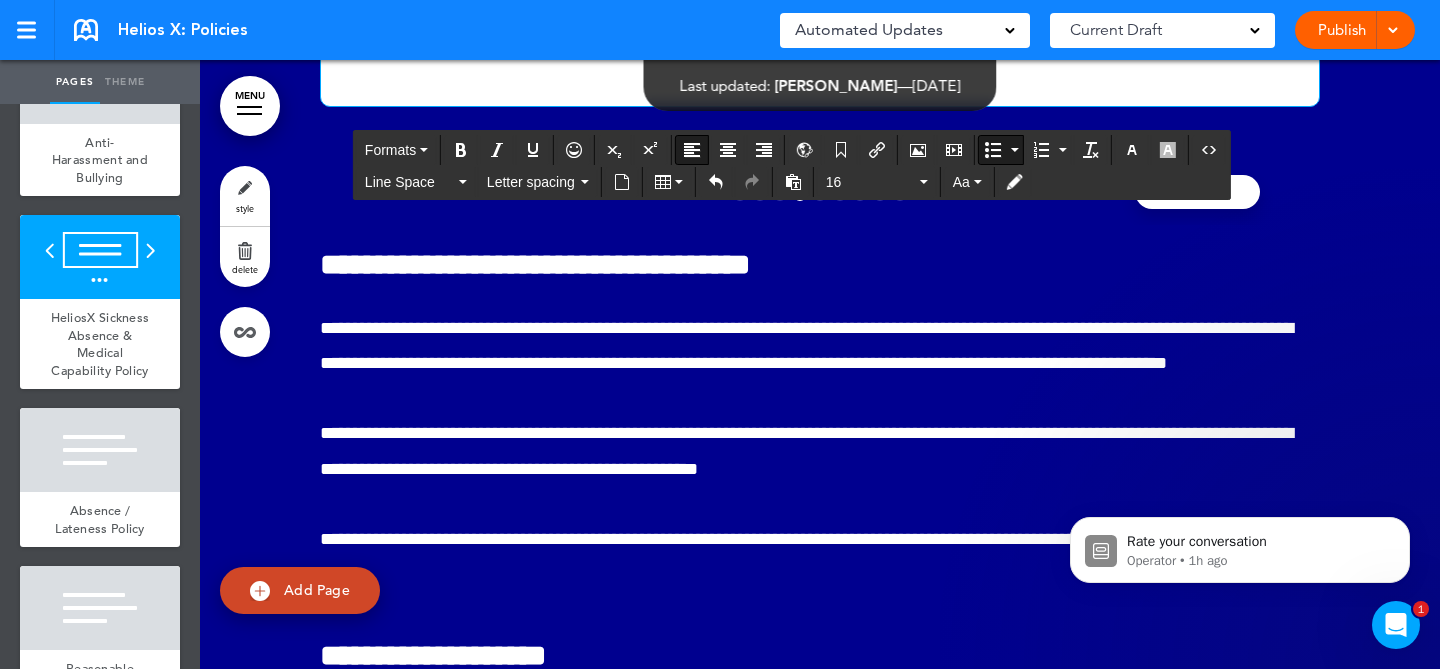click on "**********" at bounding box center (825, -50) 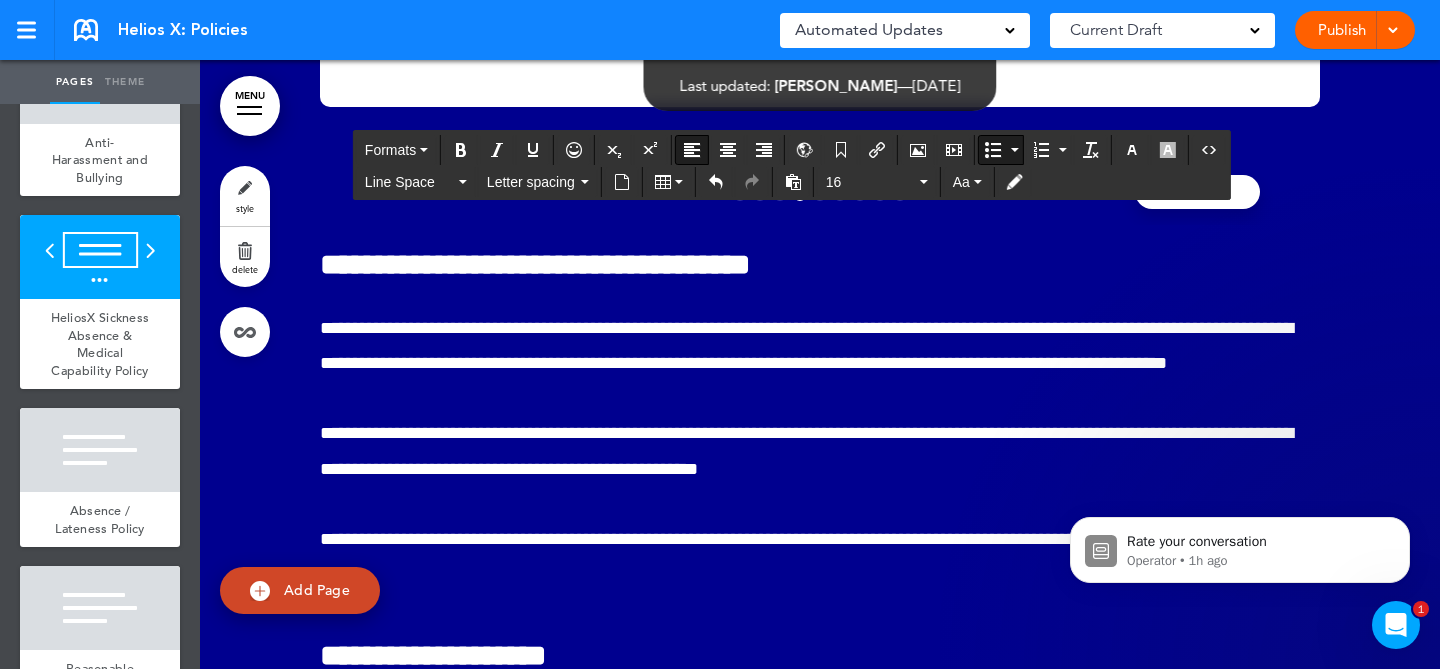 click at bounding box center (1015, 150) 